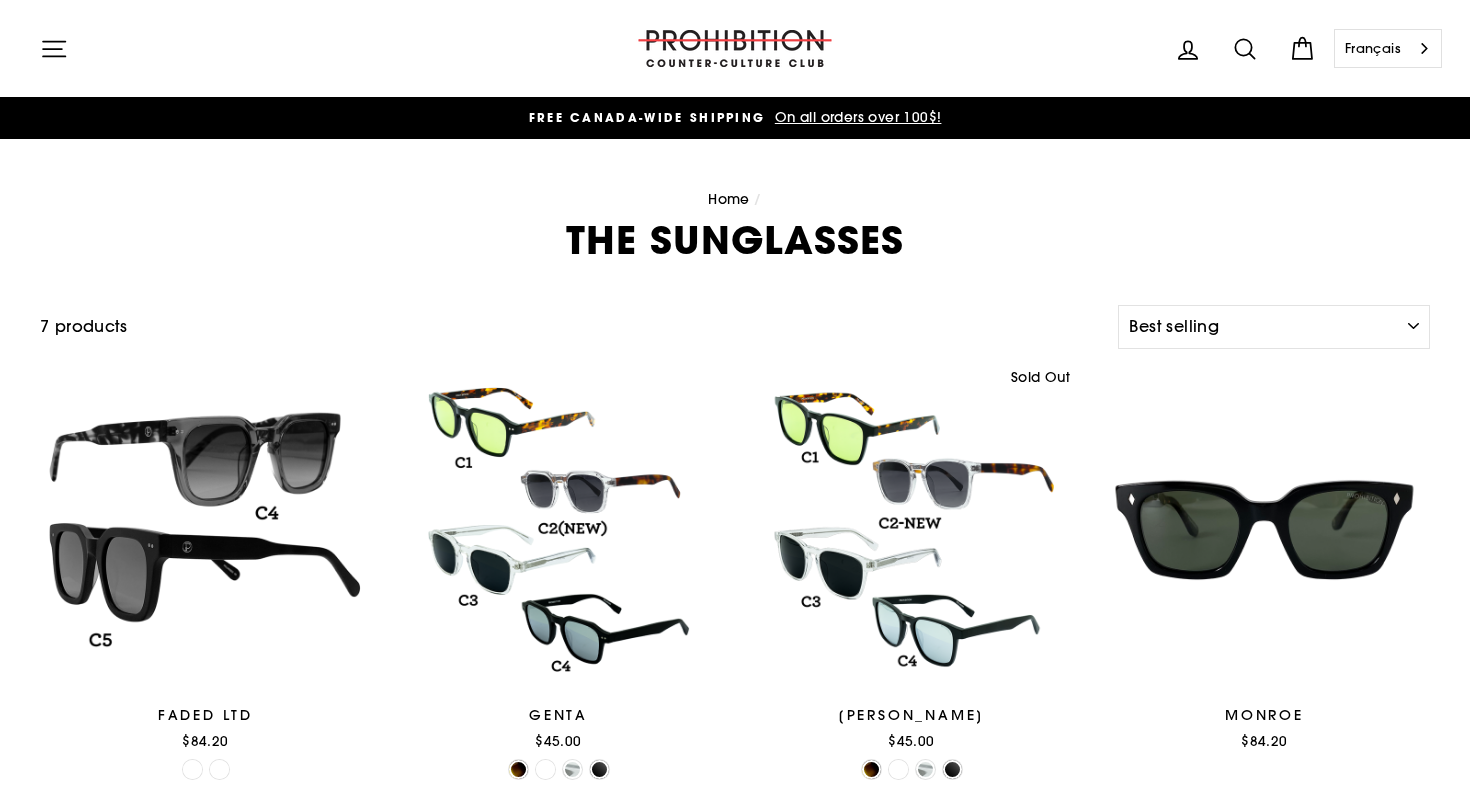 select on "best-selling" 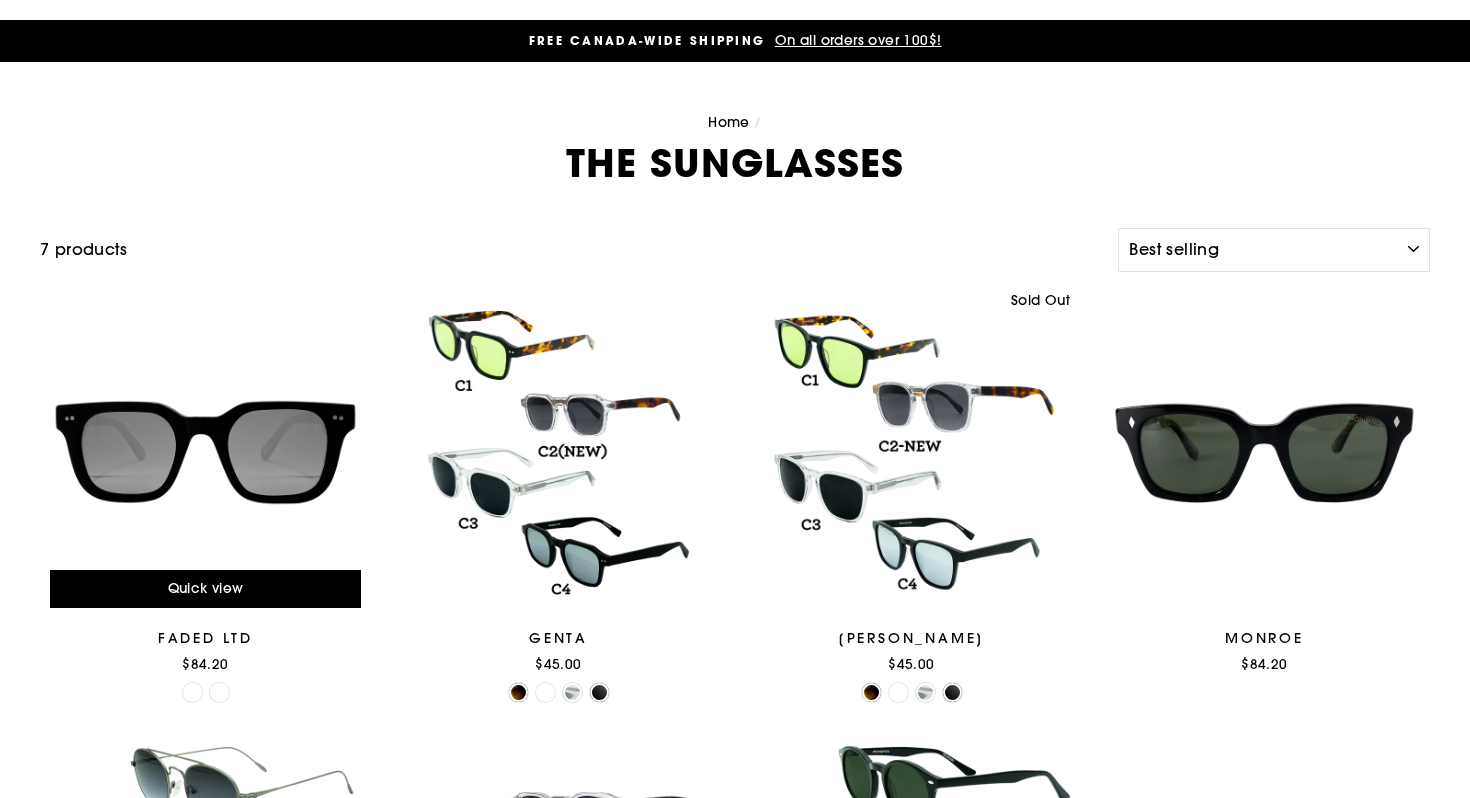 scroll, scrollTop: 114, scrollLeft: 0, axis: vertical 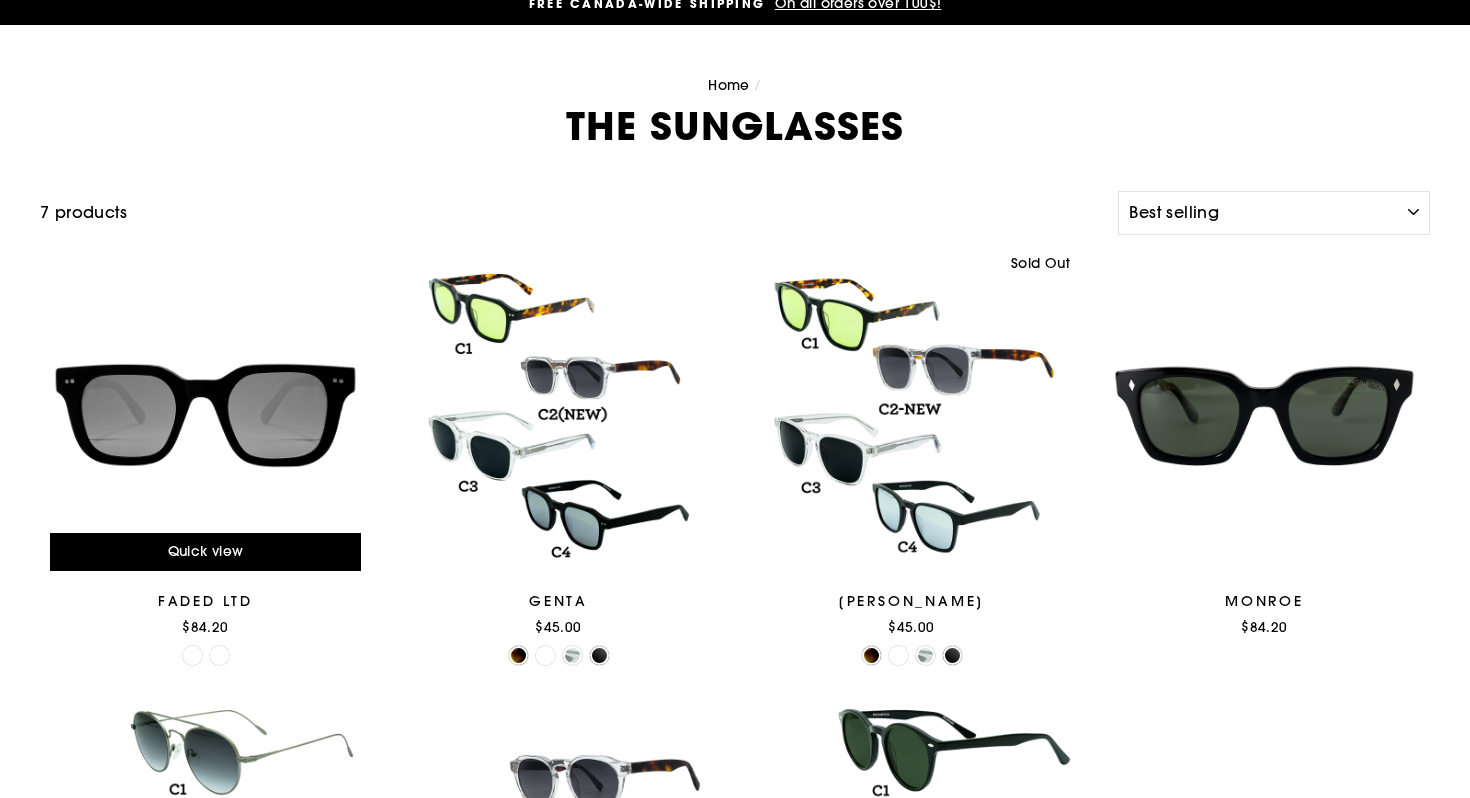 click at bounding box center [205, 415] 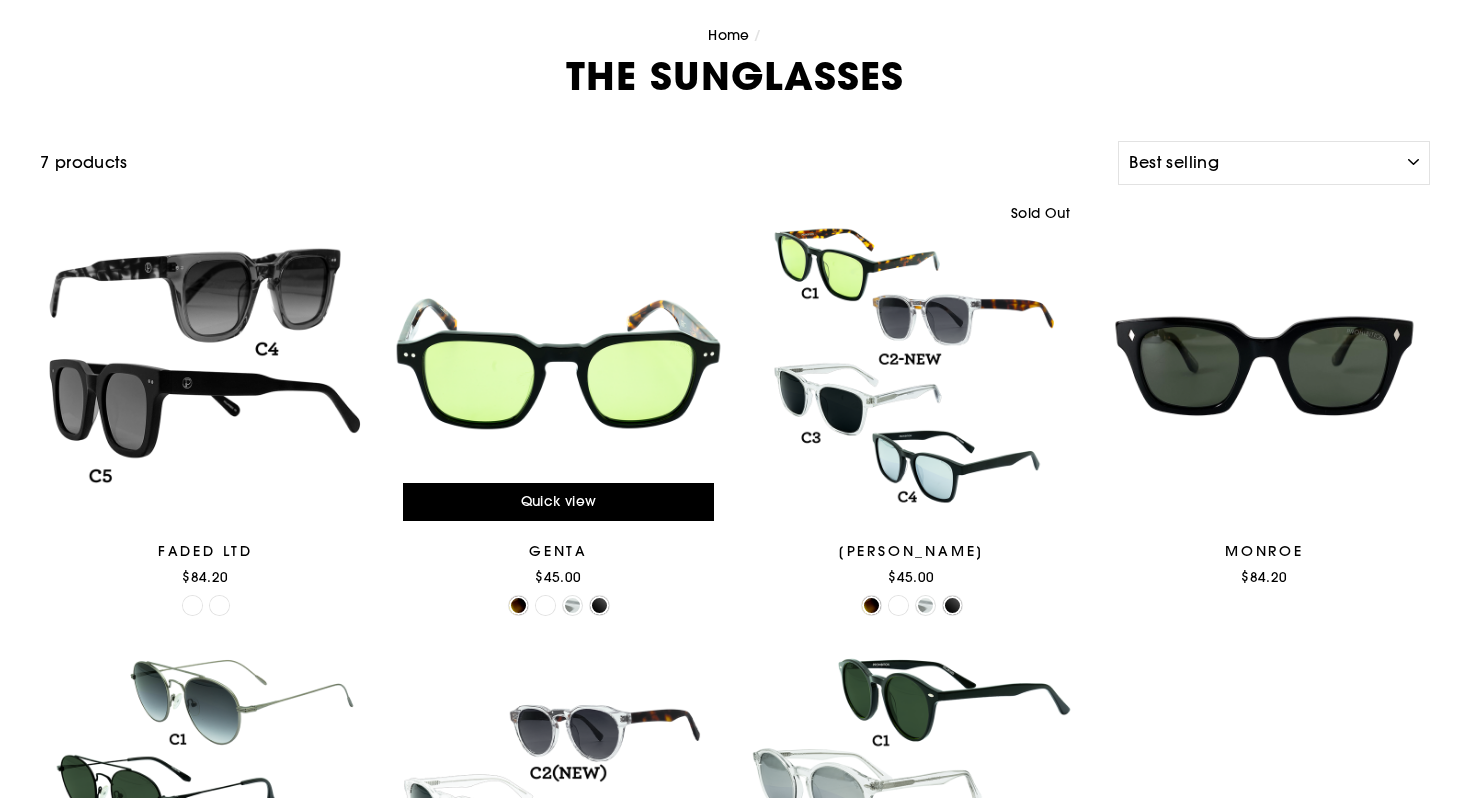 scroll, scrollTop: 190, scrollLeft: 0, axis: vertical 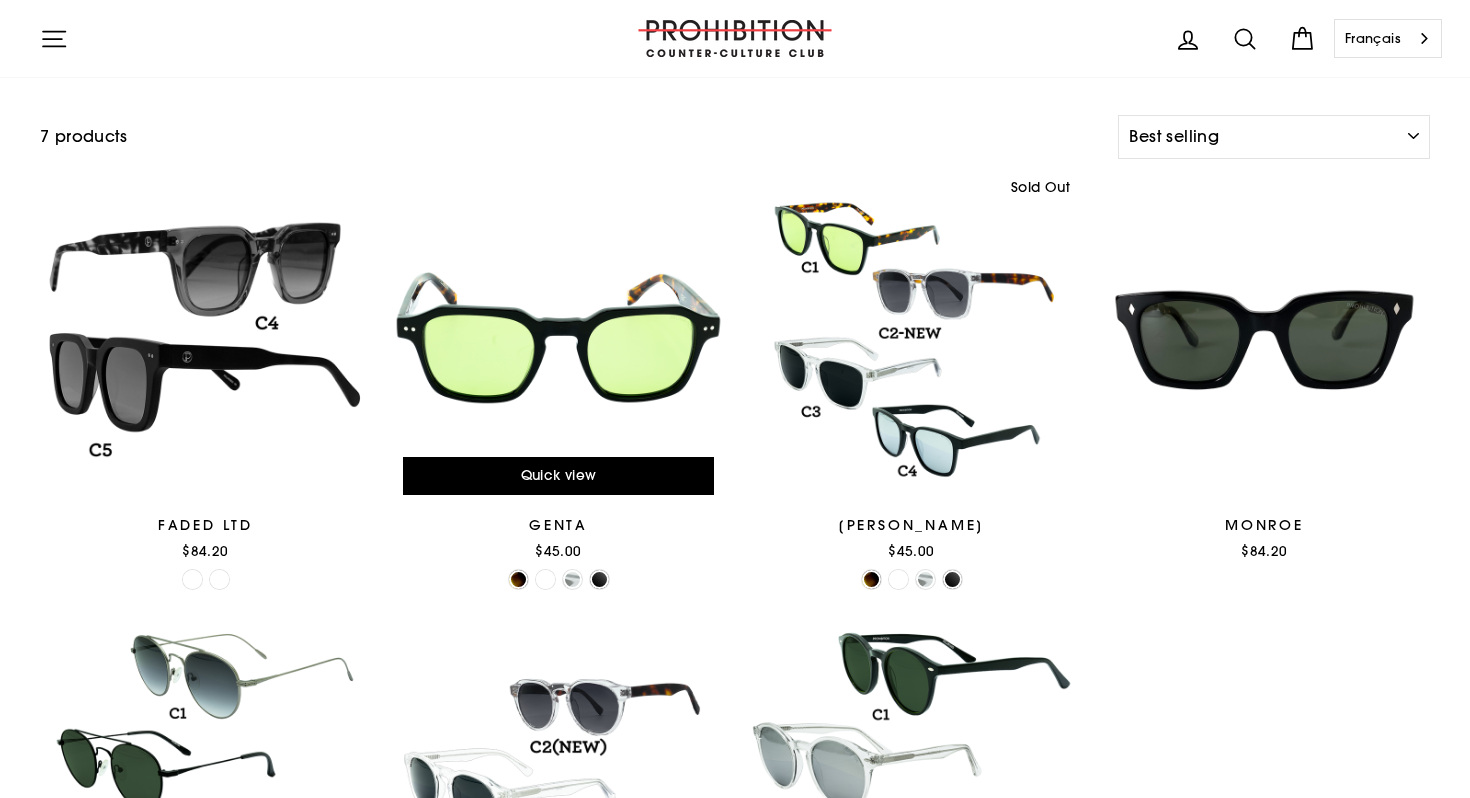 click at bounding box center [558, 339] 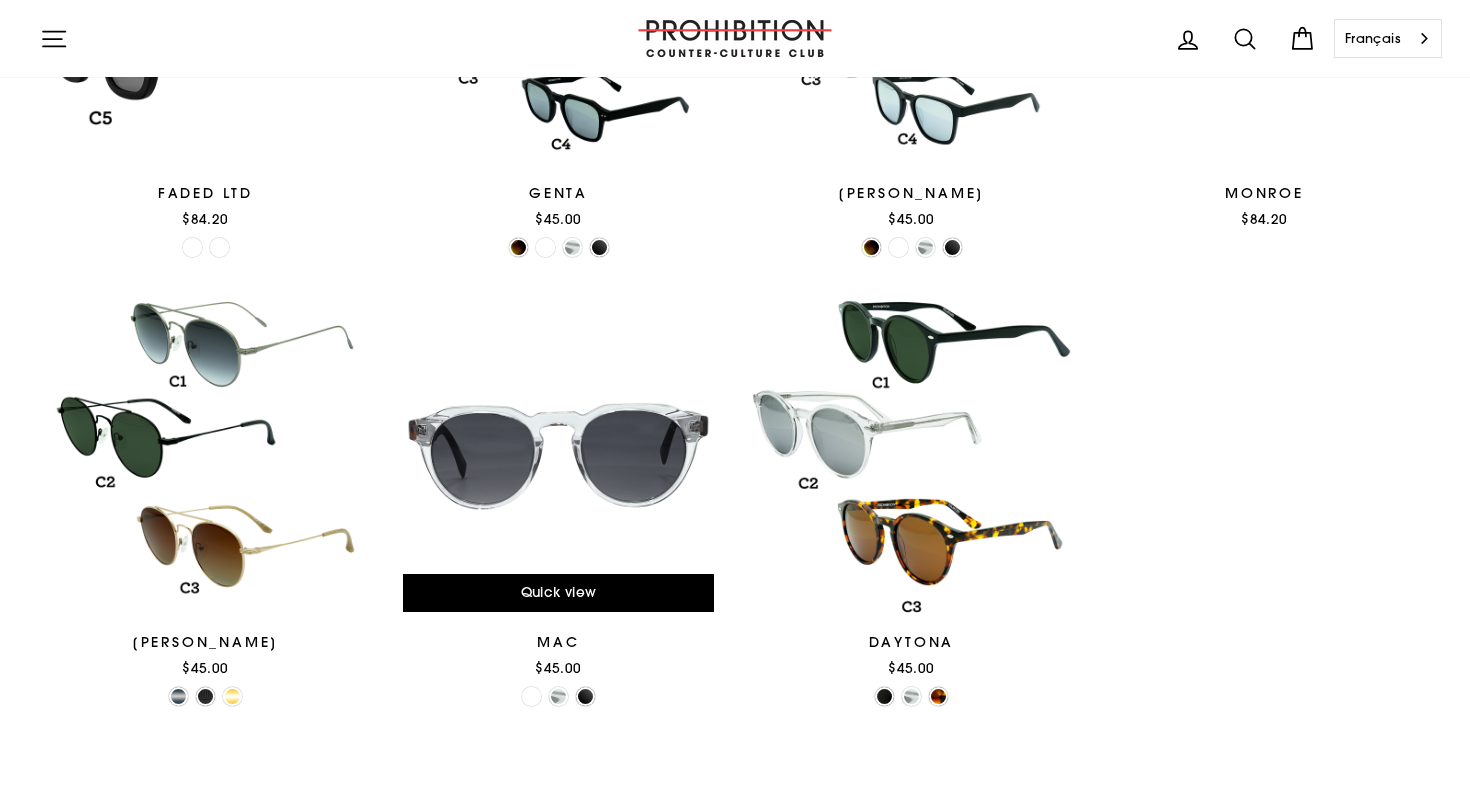 scroll, scrollTop: 524, scrollLeft: 0, axis: vertical 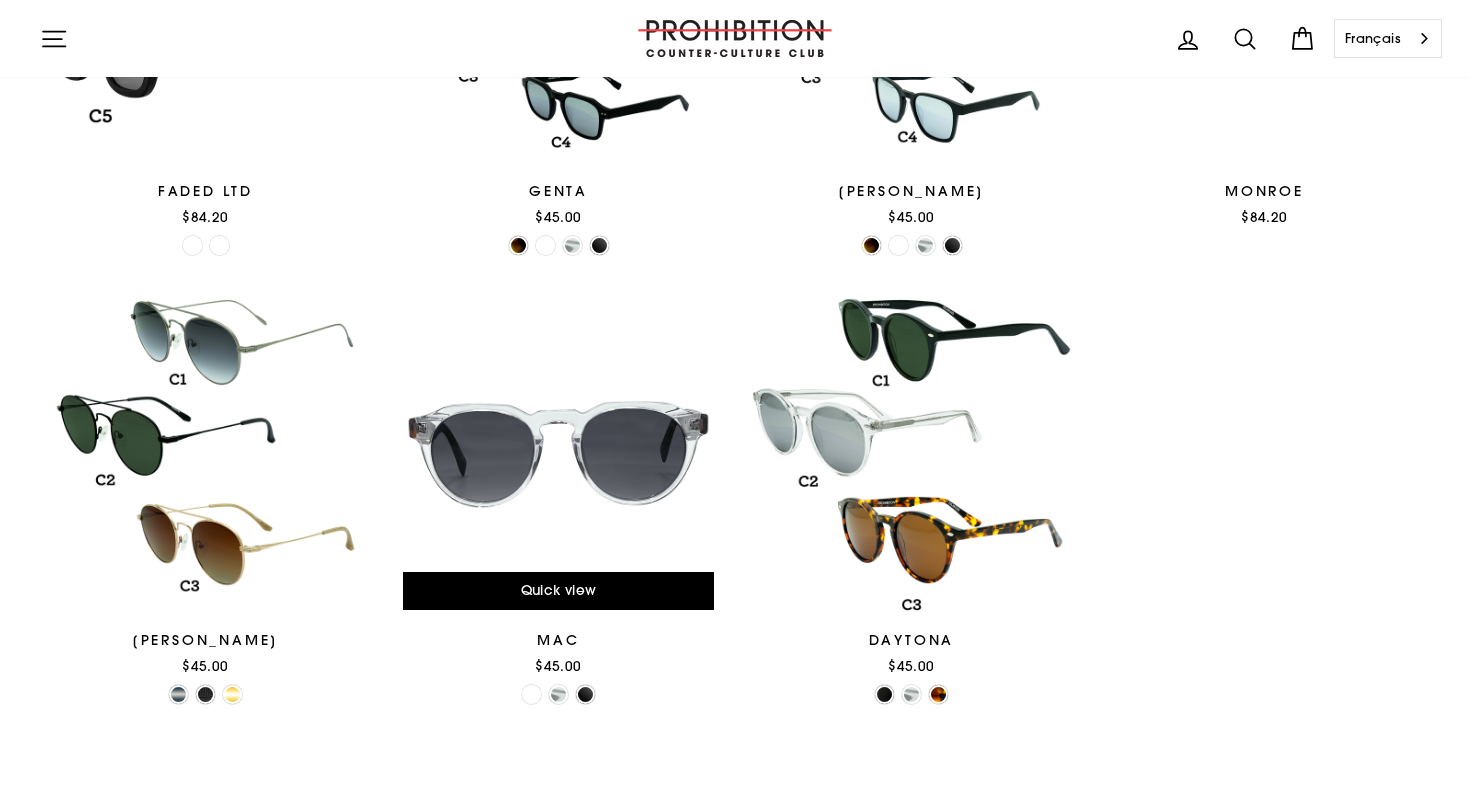 click at bounding box center [558, 454] 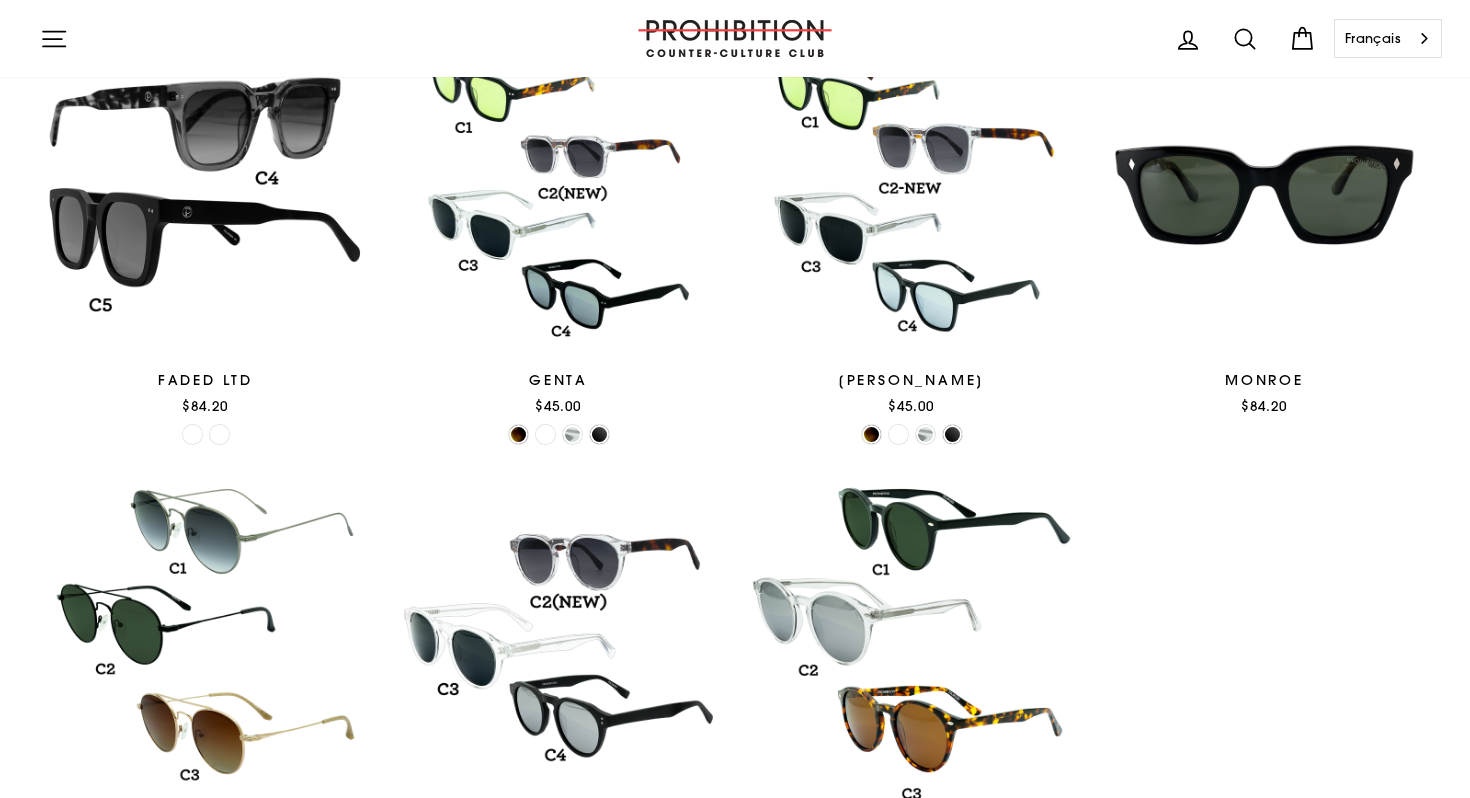 scroll, scrollTop: 144, scrollLeft: 0, axis: vertical 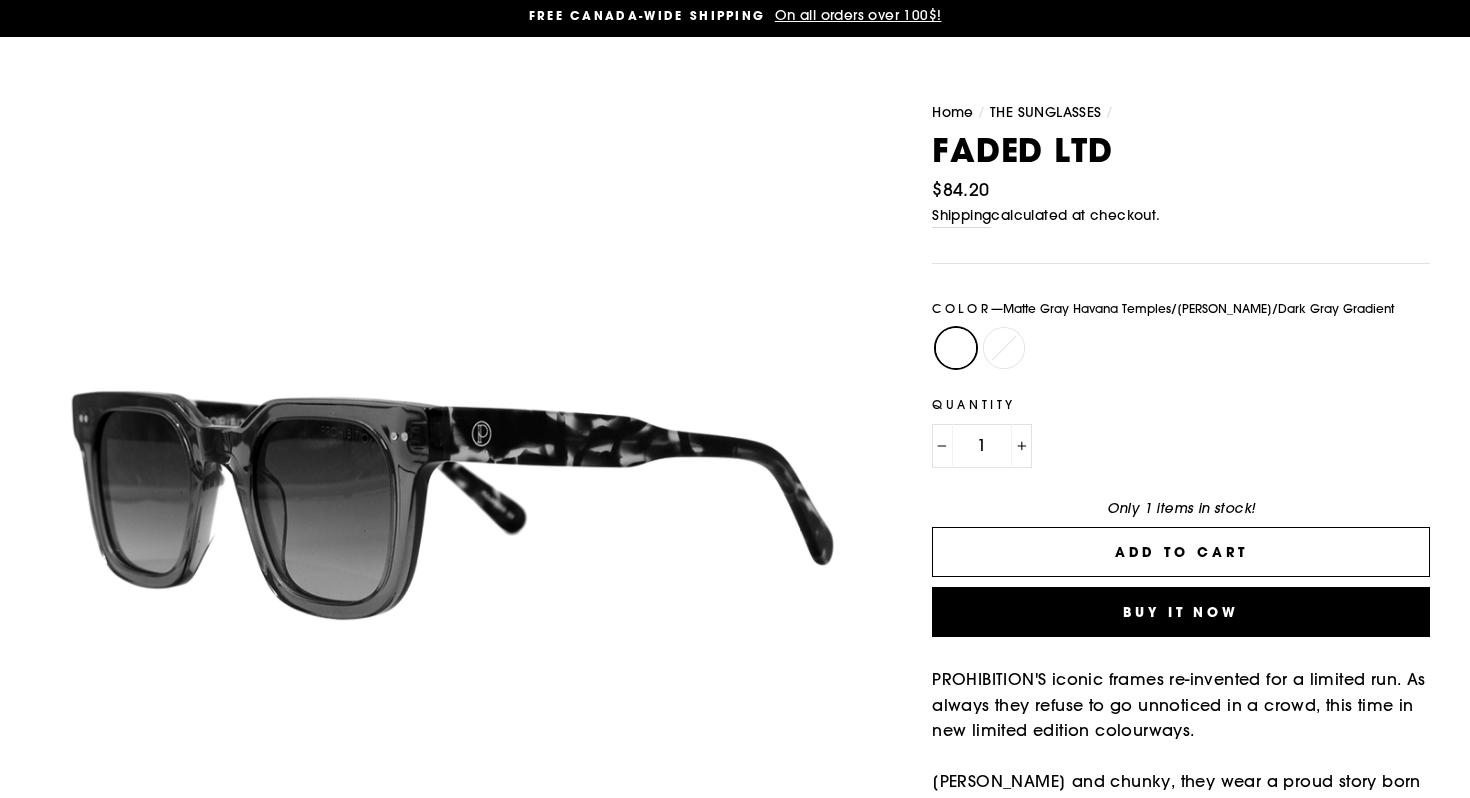 click on "Matte Black/Gray Gradient" at bounding box center (1004, 348) 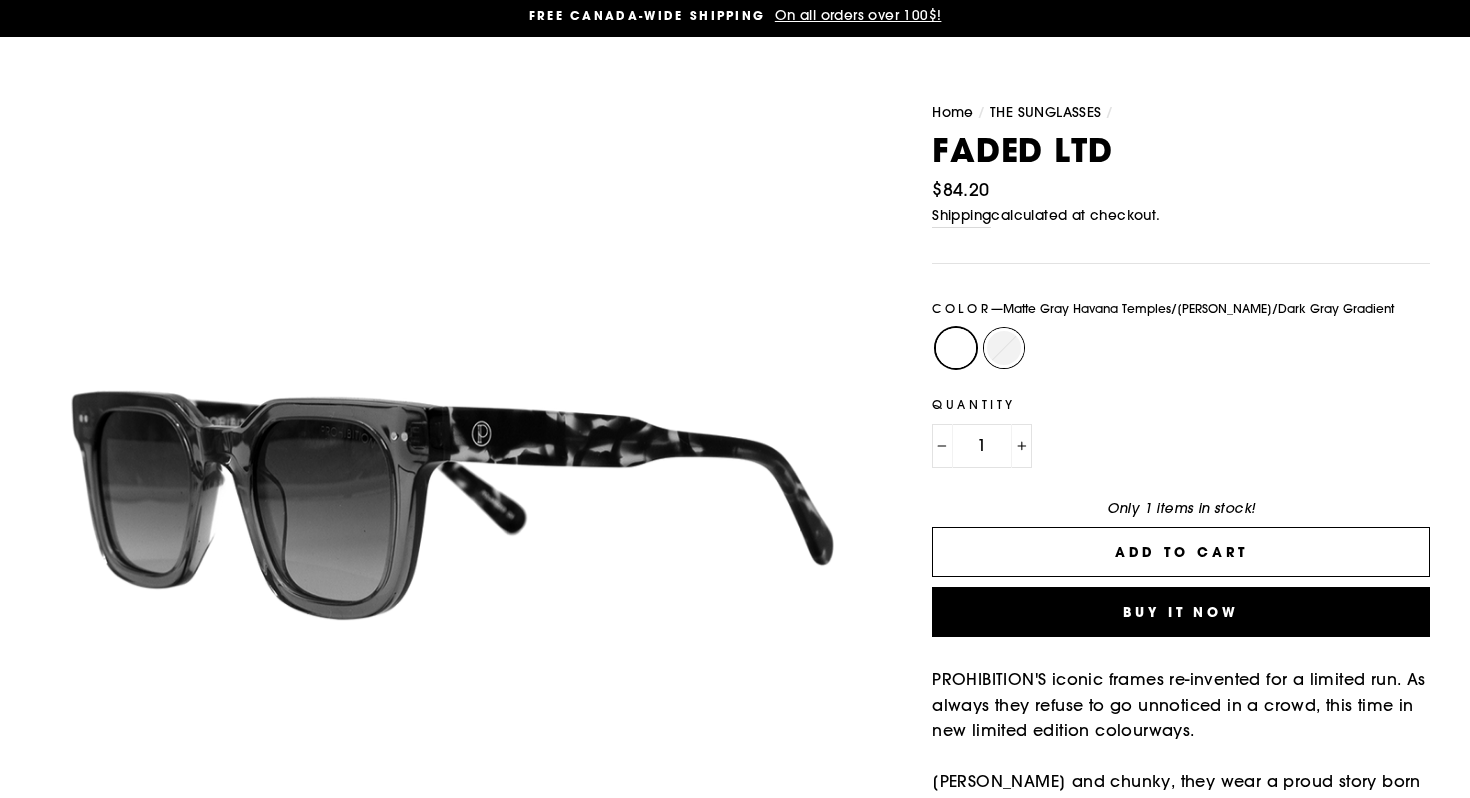 click on "Matte Black/Gray Gradient" at bounding box center [980, 328] 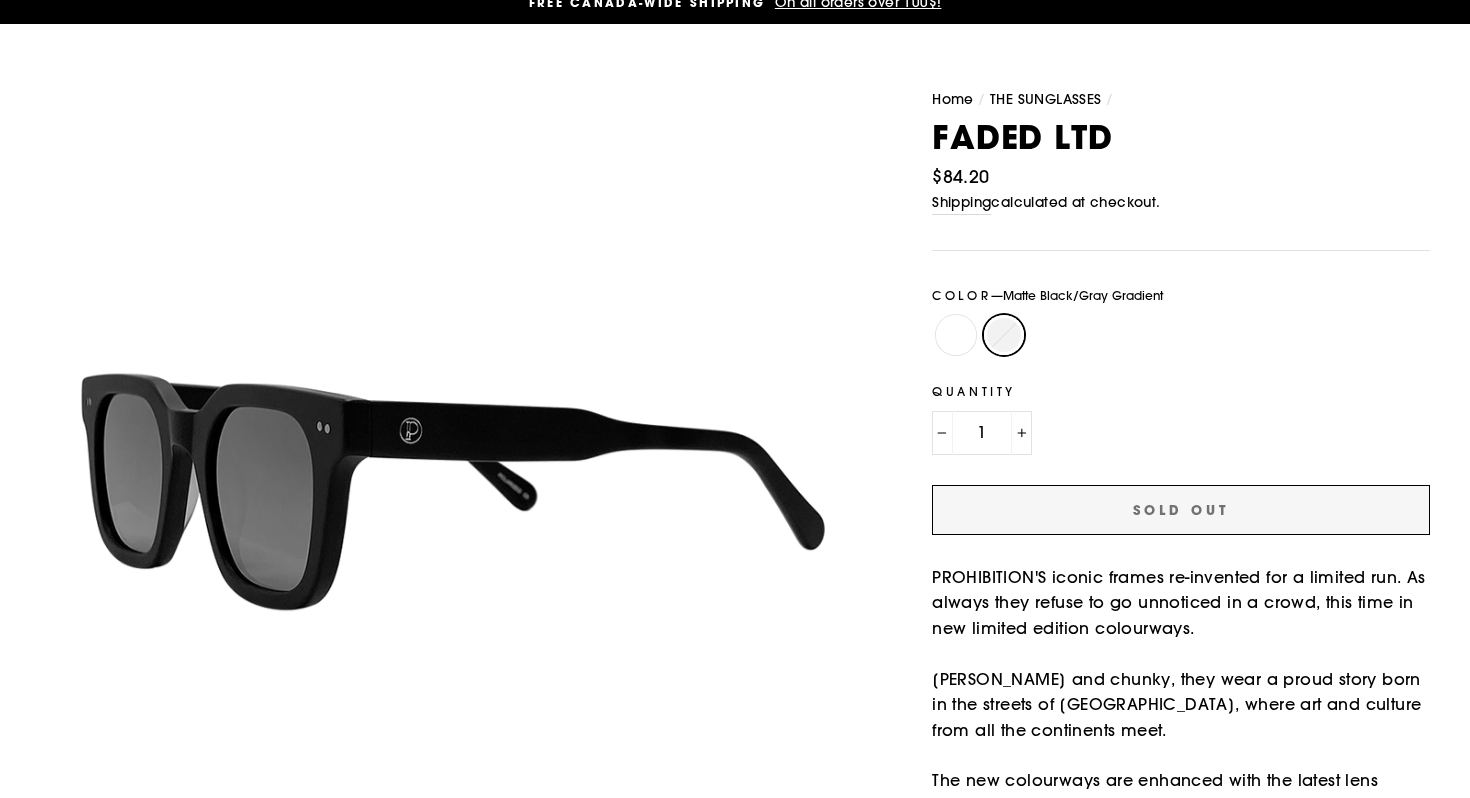 scroll, scrollTop: 119, scrollLeft: 0, axis: vertical 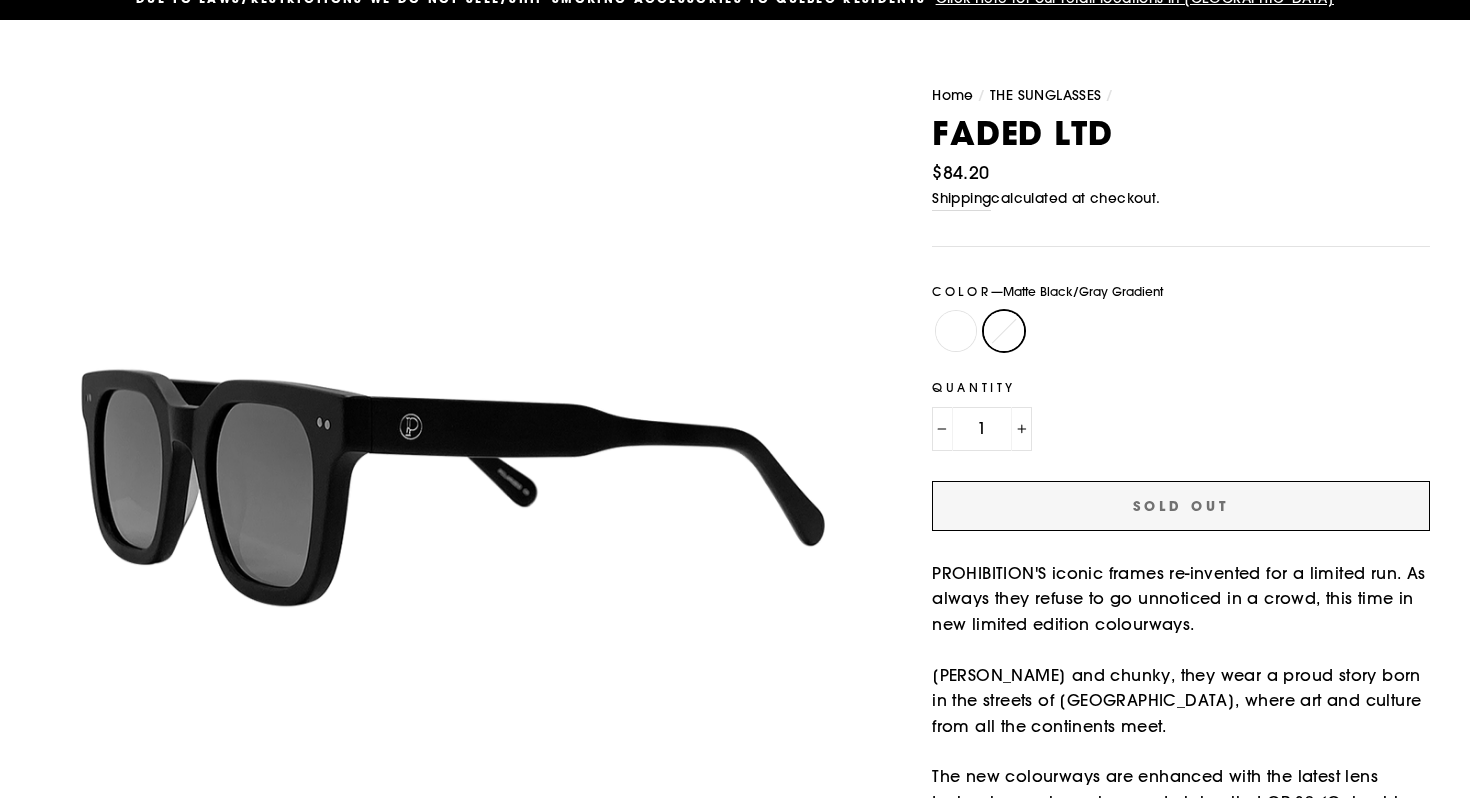 click on "Close (esc)" at bounding box center (453, 488) 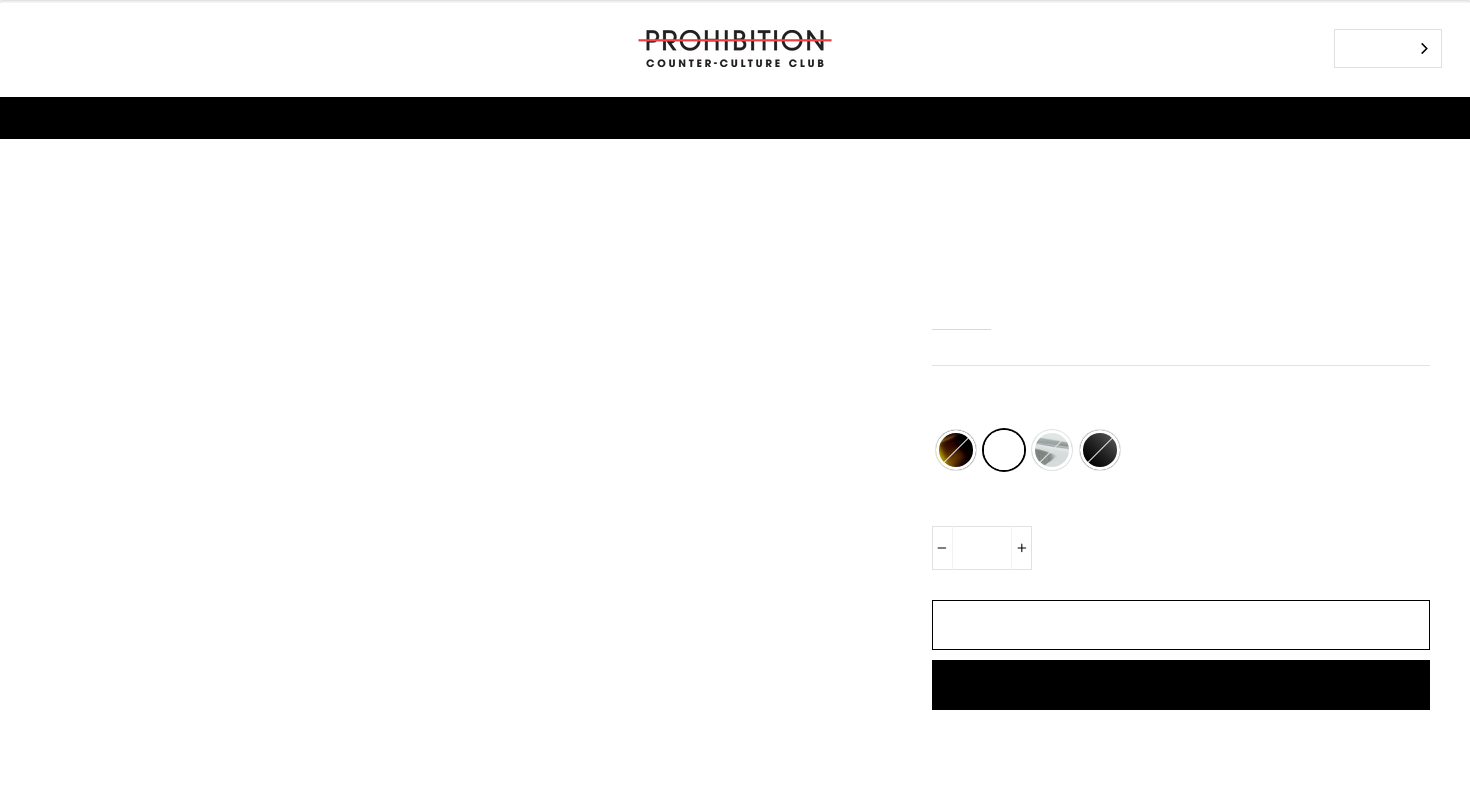 scroll, scrollTop: 0, scrollLeft: 0, axis: both 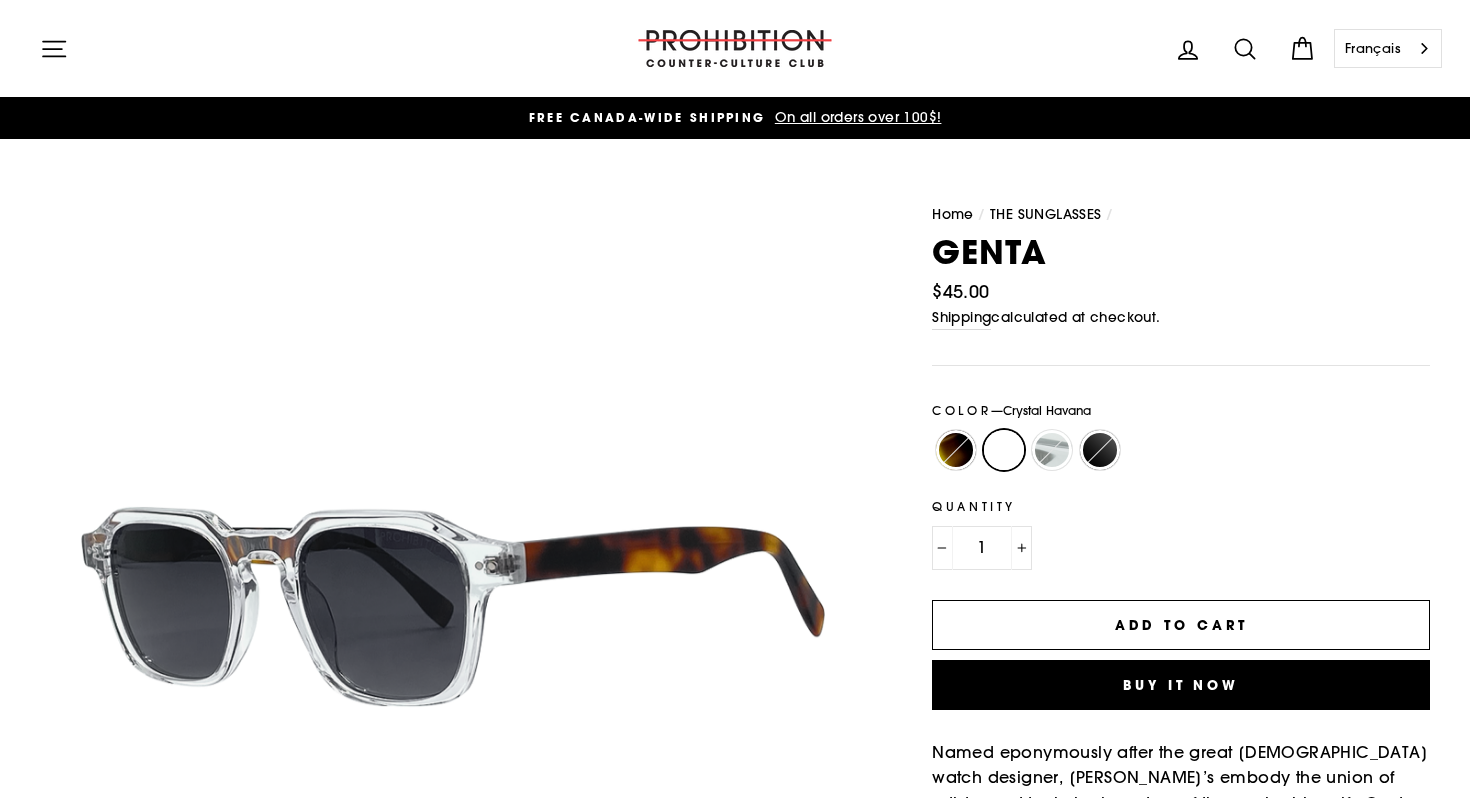 click on "Black Havana" at bounding box center [956, 450] 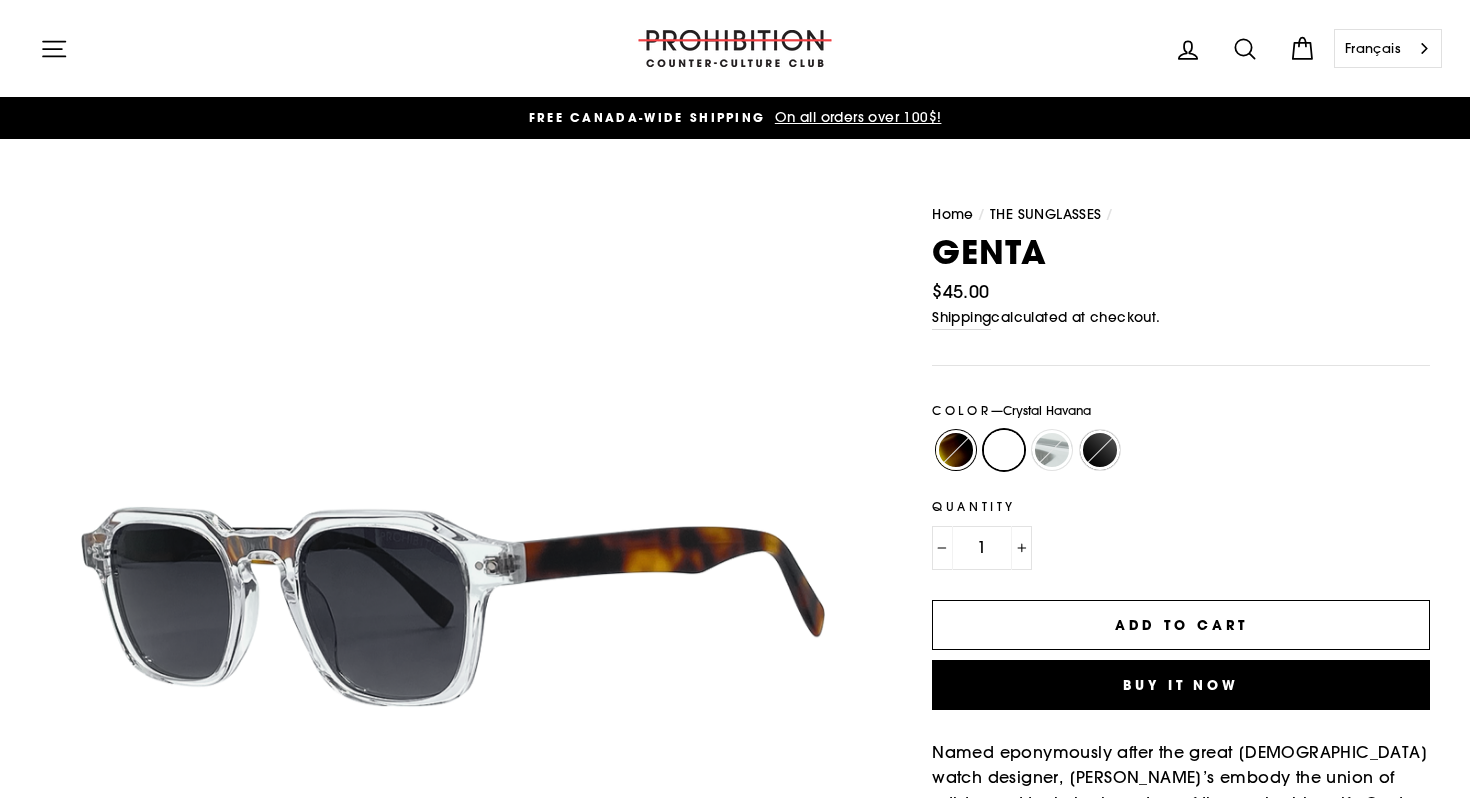 click on "Black Havana" at bounding box center [932, 430] 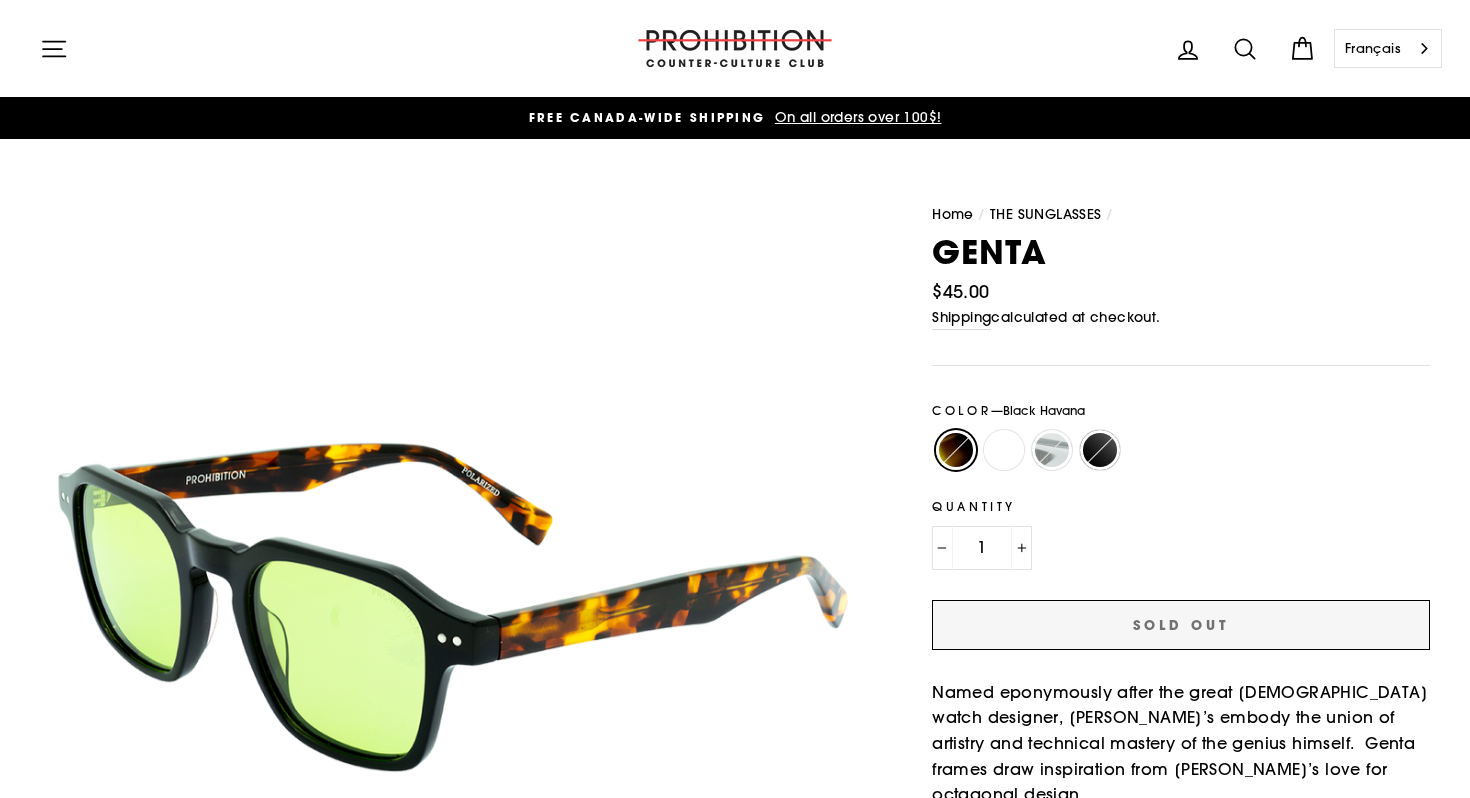 click on "Crystal Havana" at bounding box center [1004, 450] 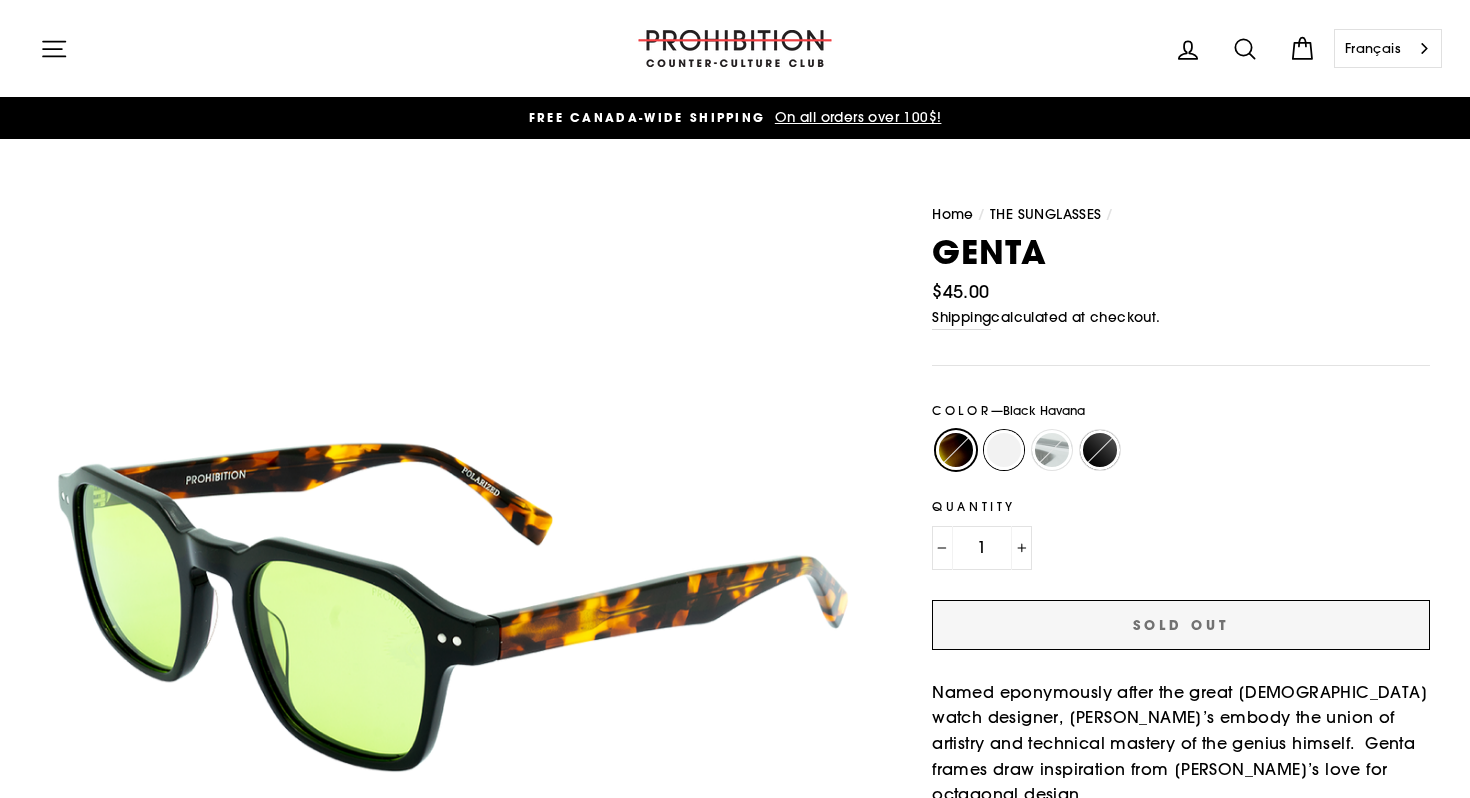 click on "Crystal Havana" at bounding box center (980, 430) 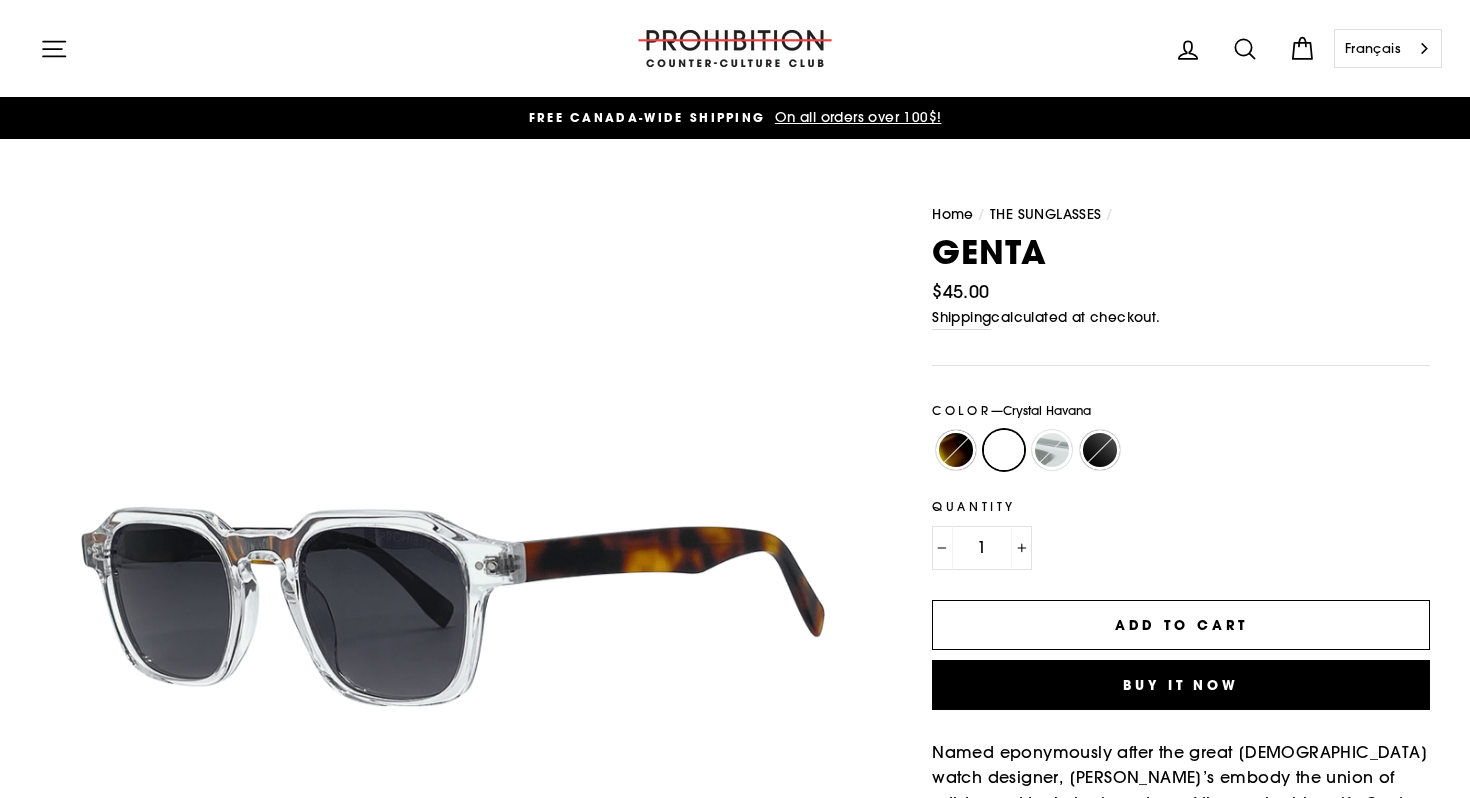 click on "Crystal" at bounding box center (1052, 450) 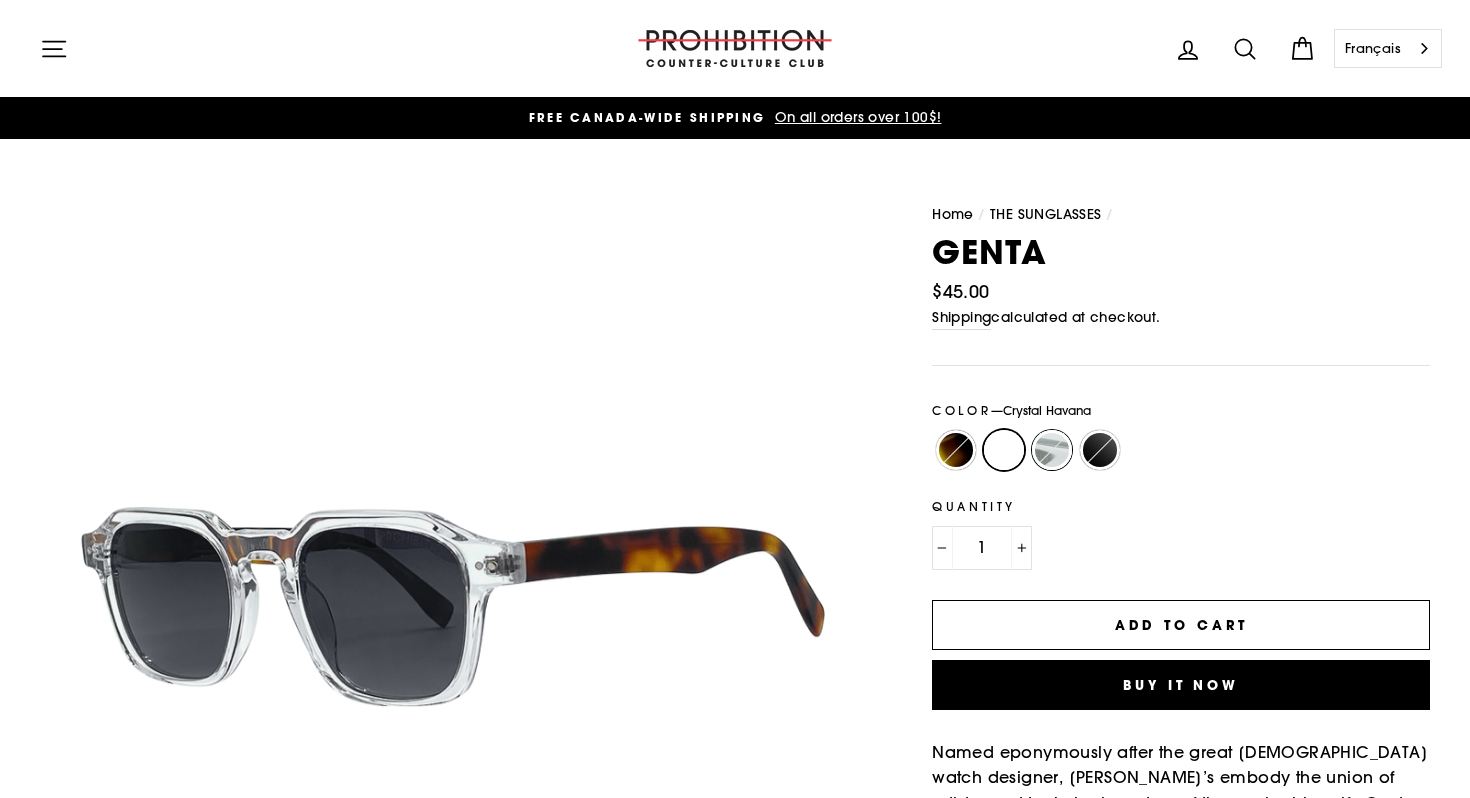 radio on "true" 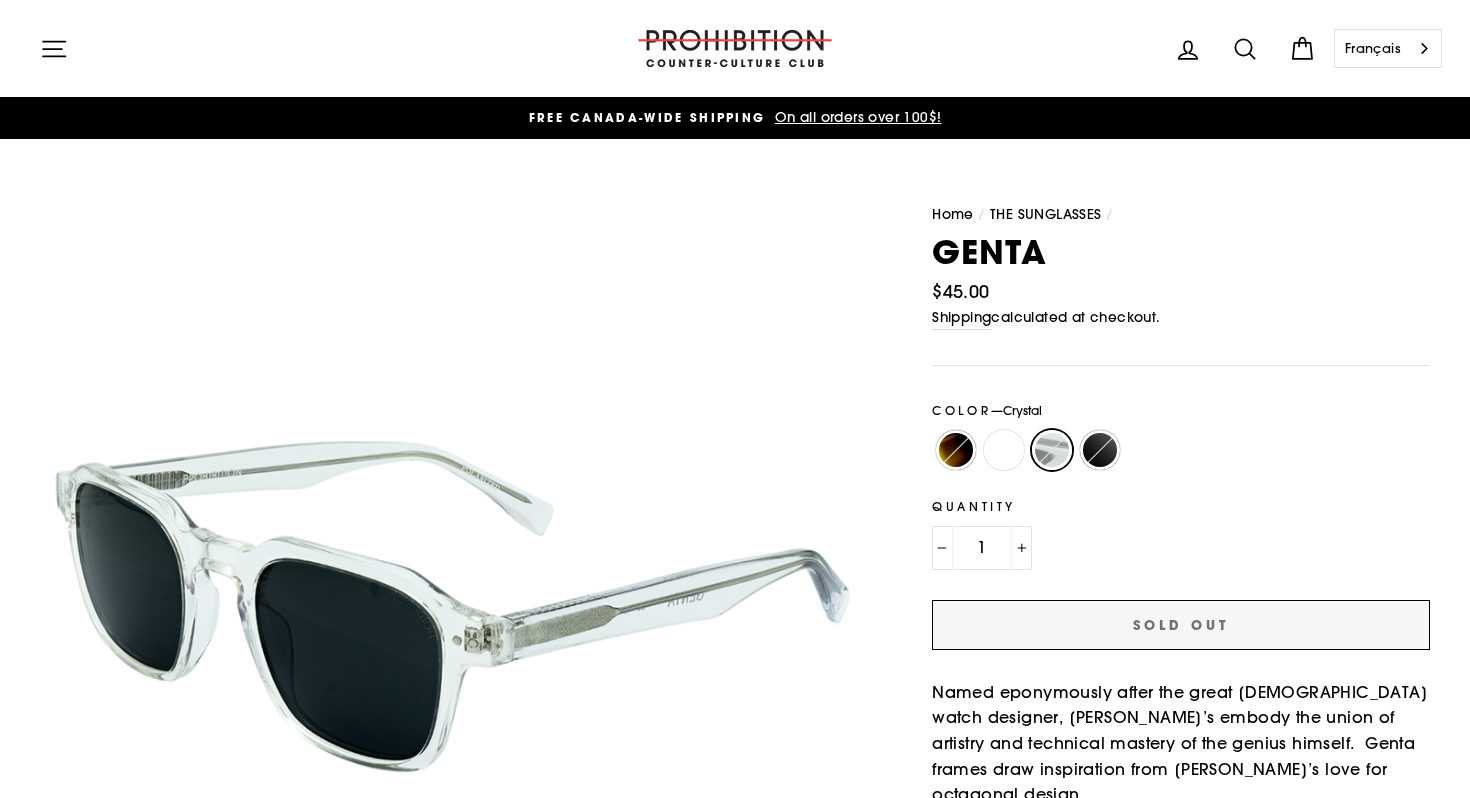 click on "Matte Black" at bounding box center (1100, 450) 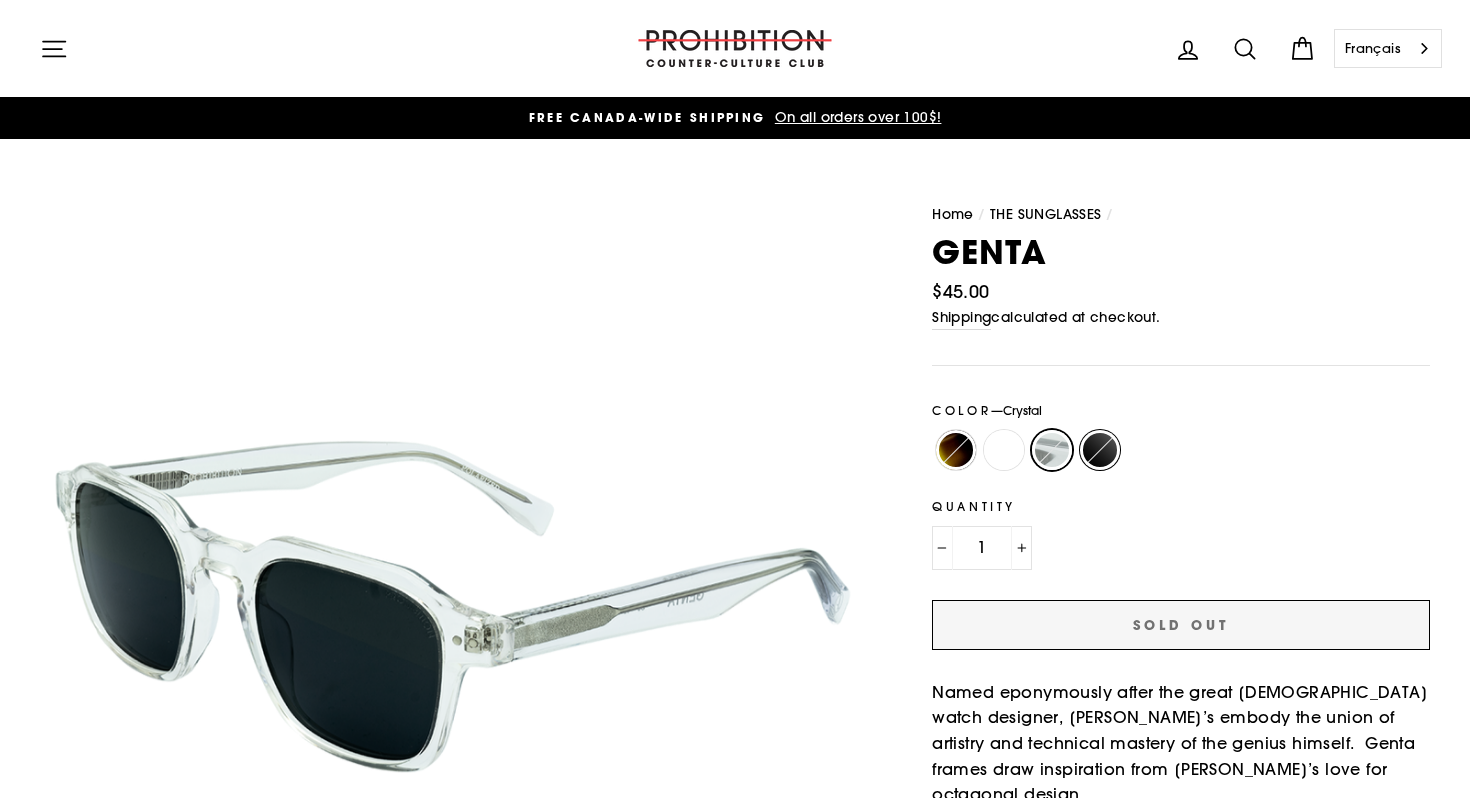 click on "Matte Black" at bounding box center (1076, 430) 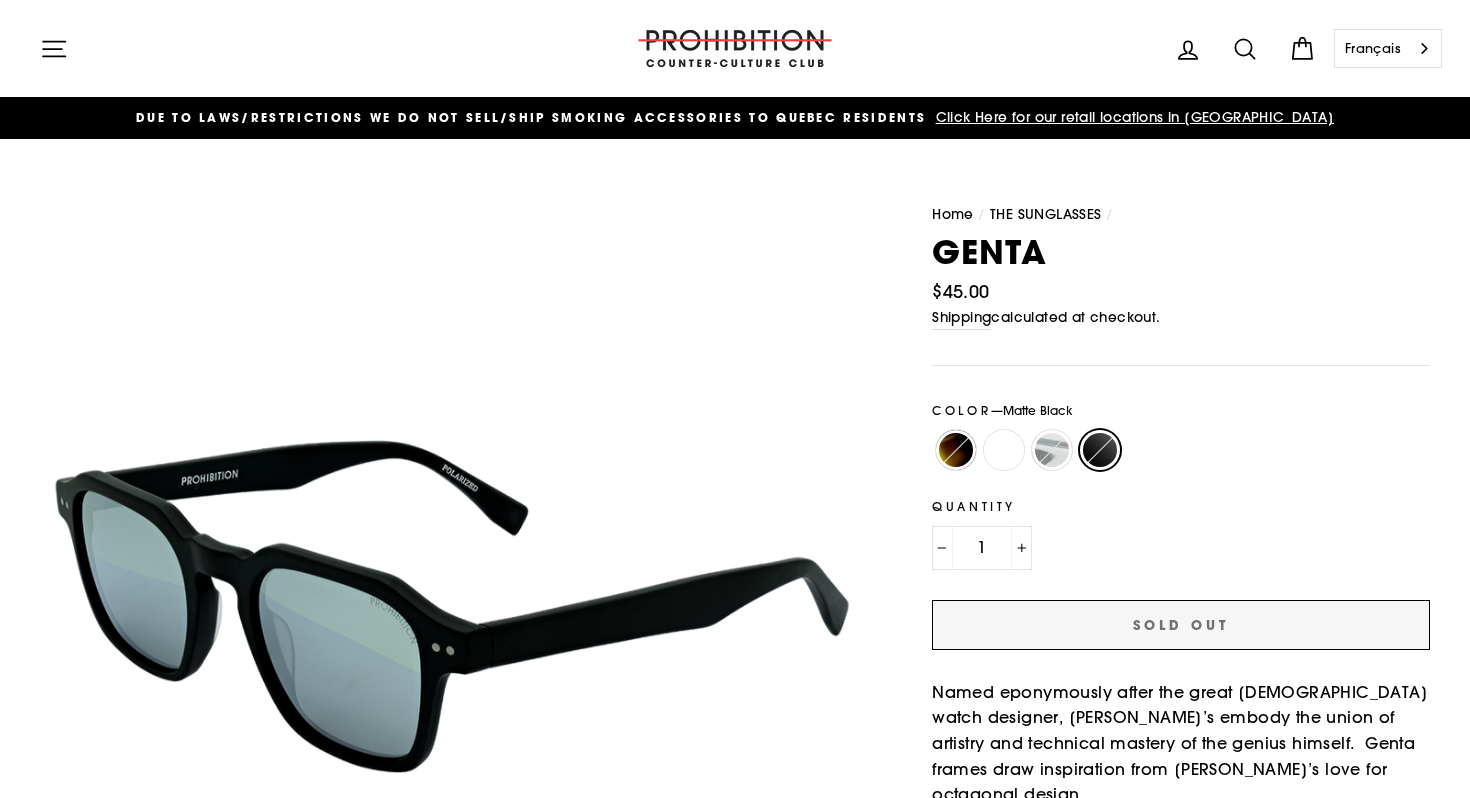 click on "Crystal" at bounding box center [1052, 450] 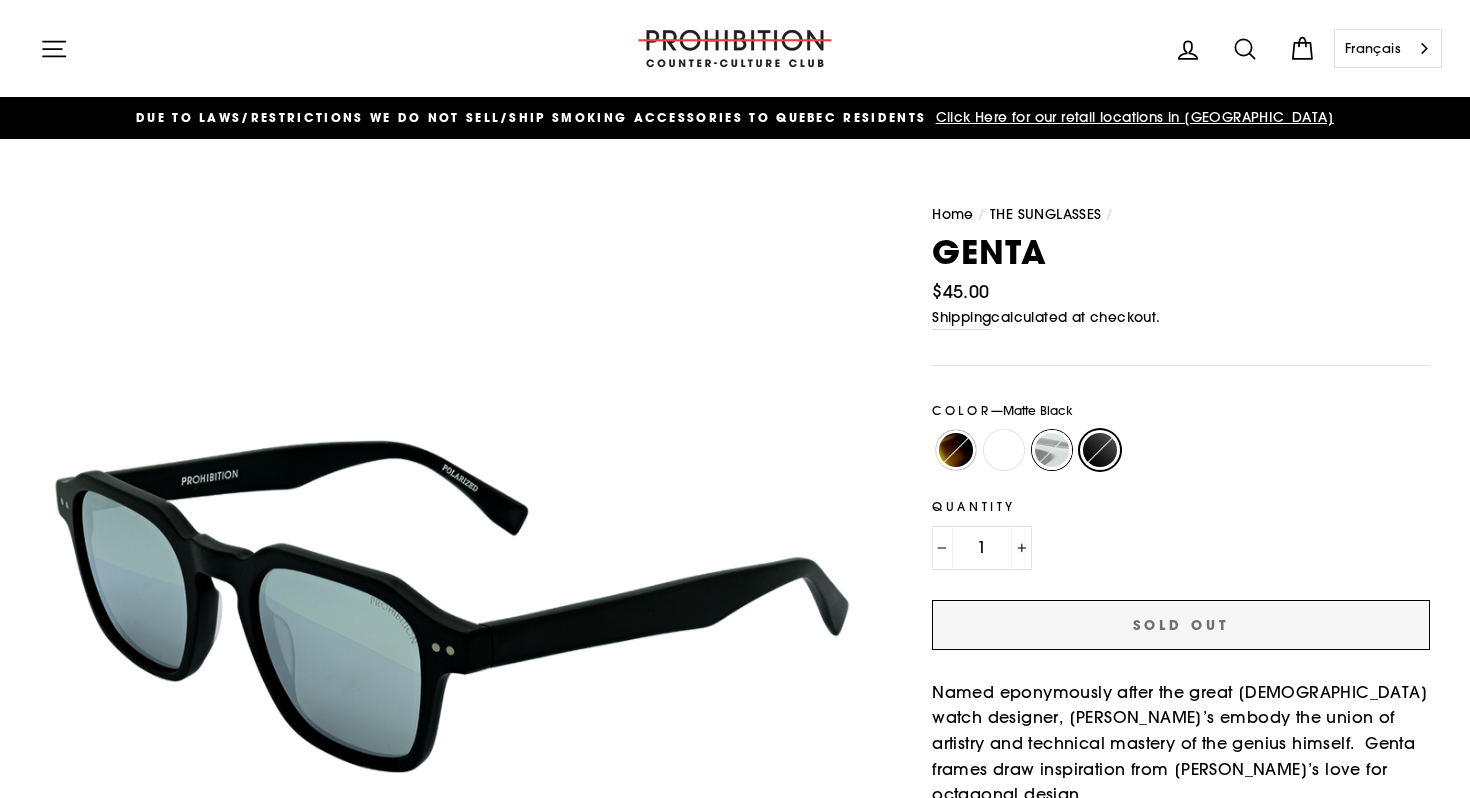 radio on "true" 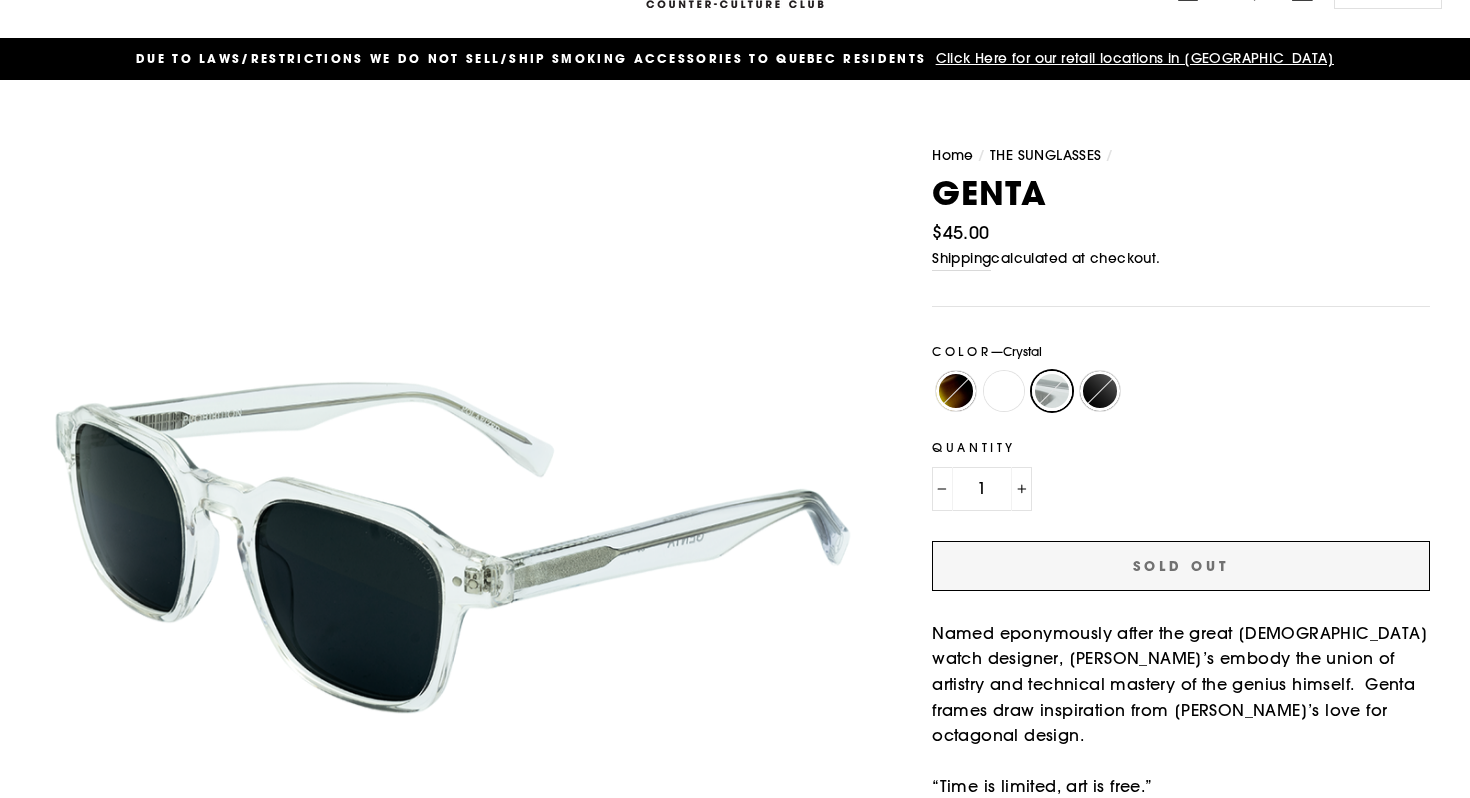 scroll, scrollTop: 61, scrollLeft: 0, axis: vertical 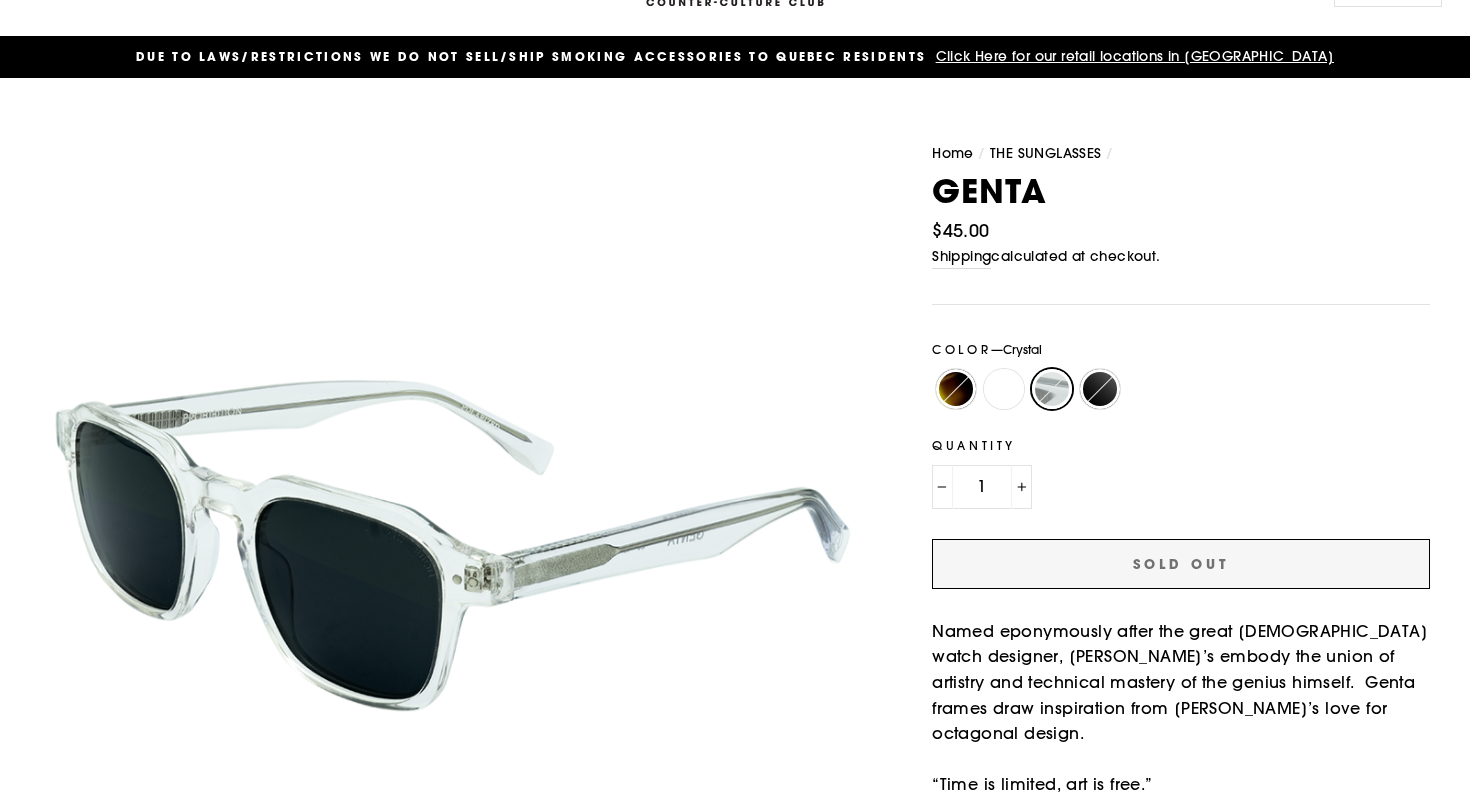 click on "Matte Black" at bounding box center (1100, 389) 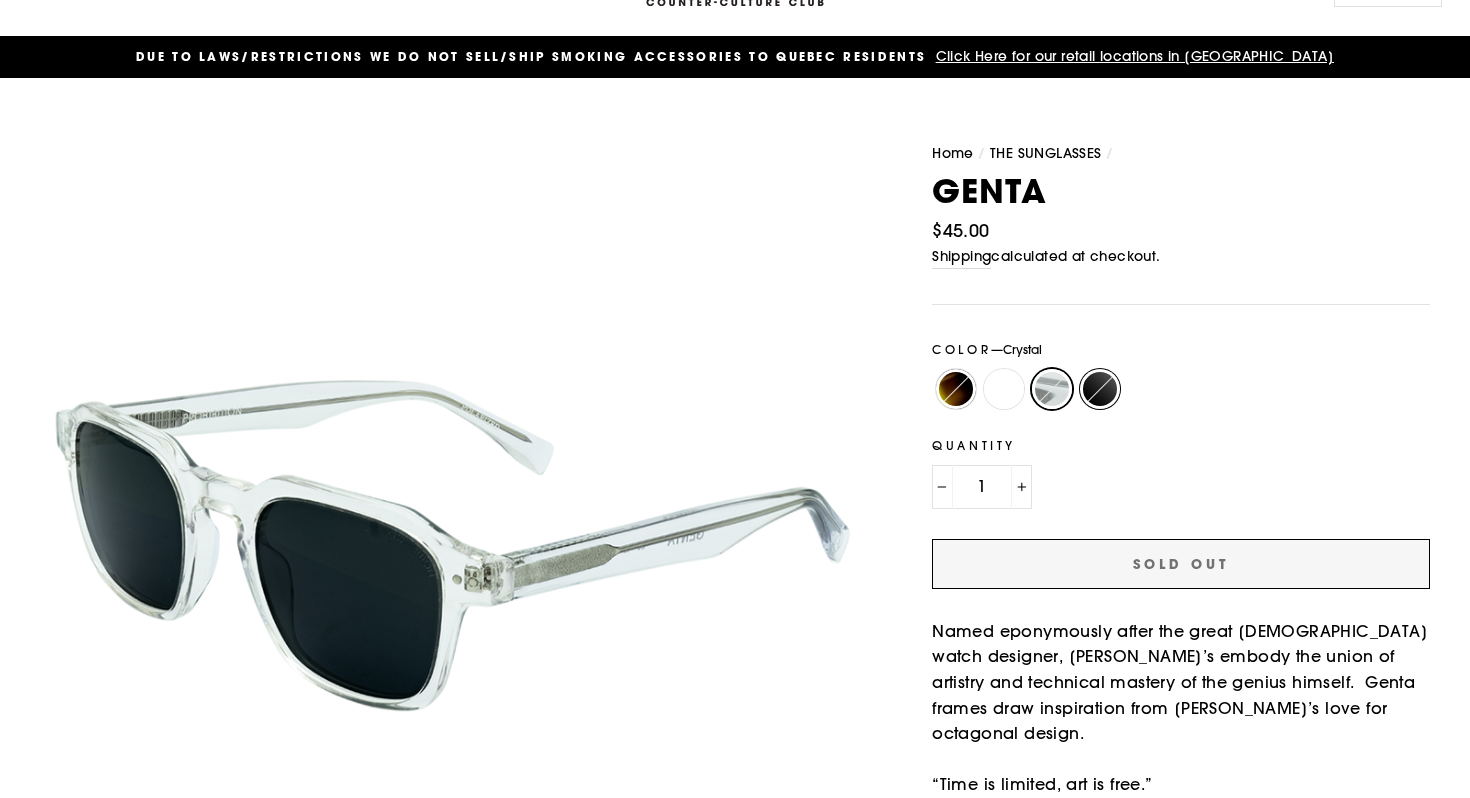 radio on "true" 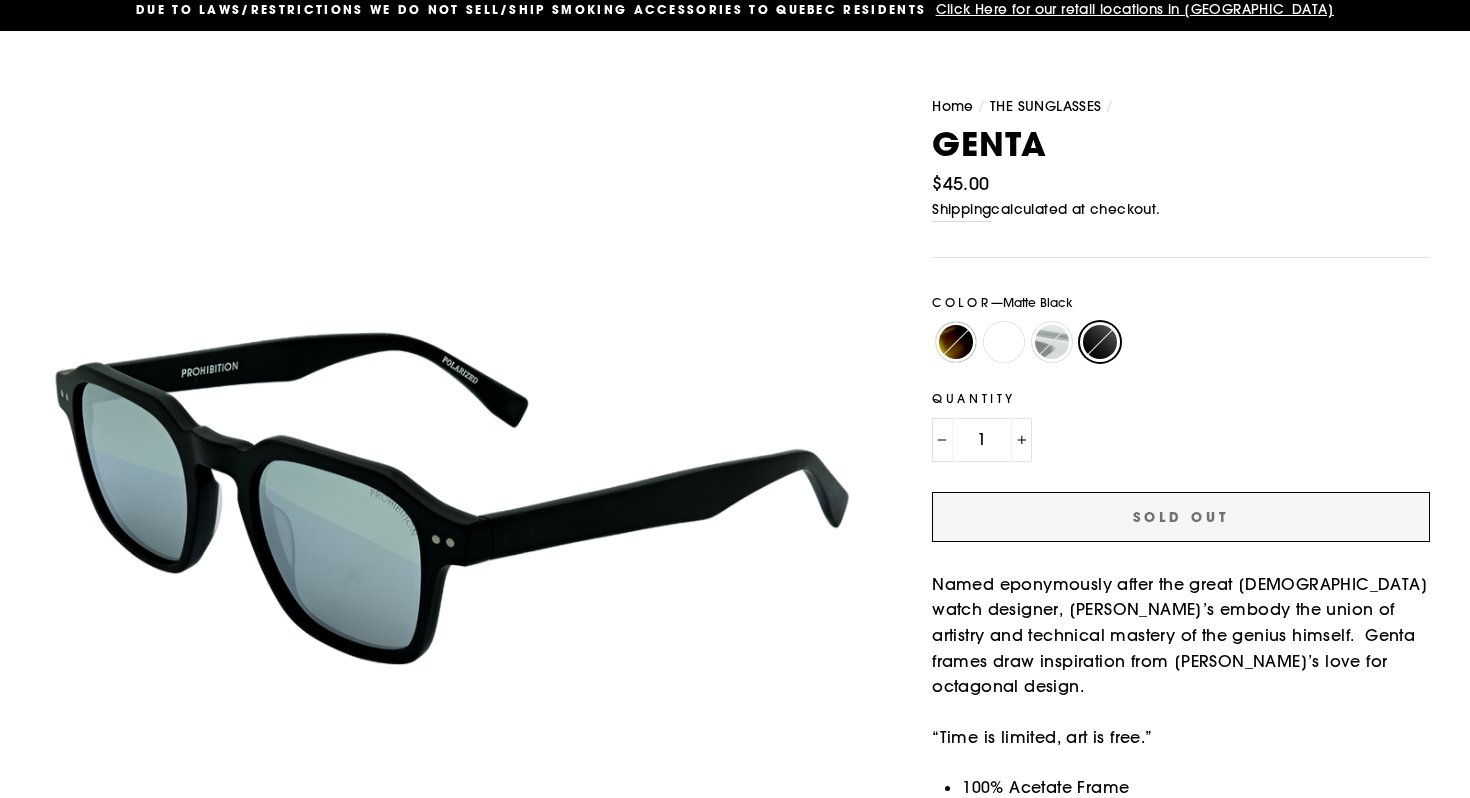 scroll, scrollTop: 113, scrollLeft: 0, axis: vertical 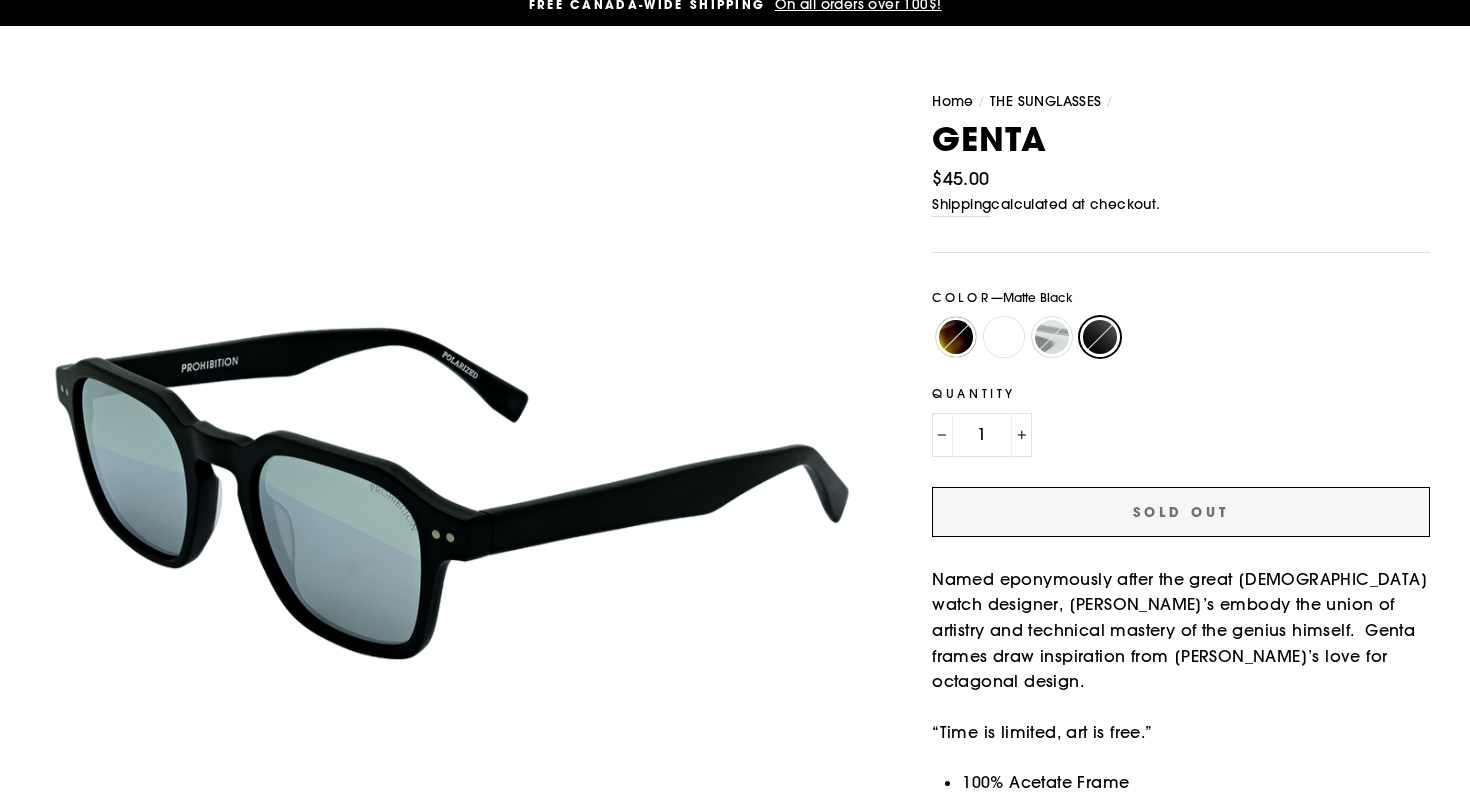 click on "Crystal" at bounding box center (1052, 337) 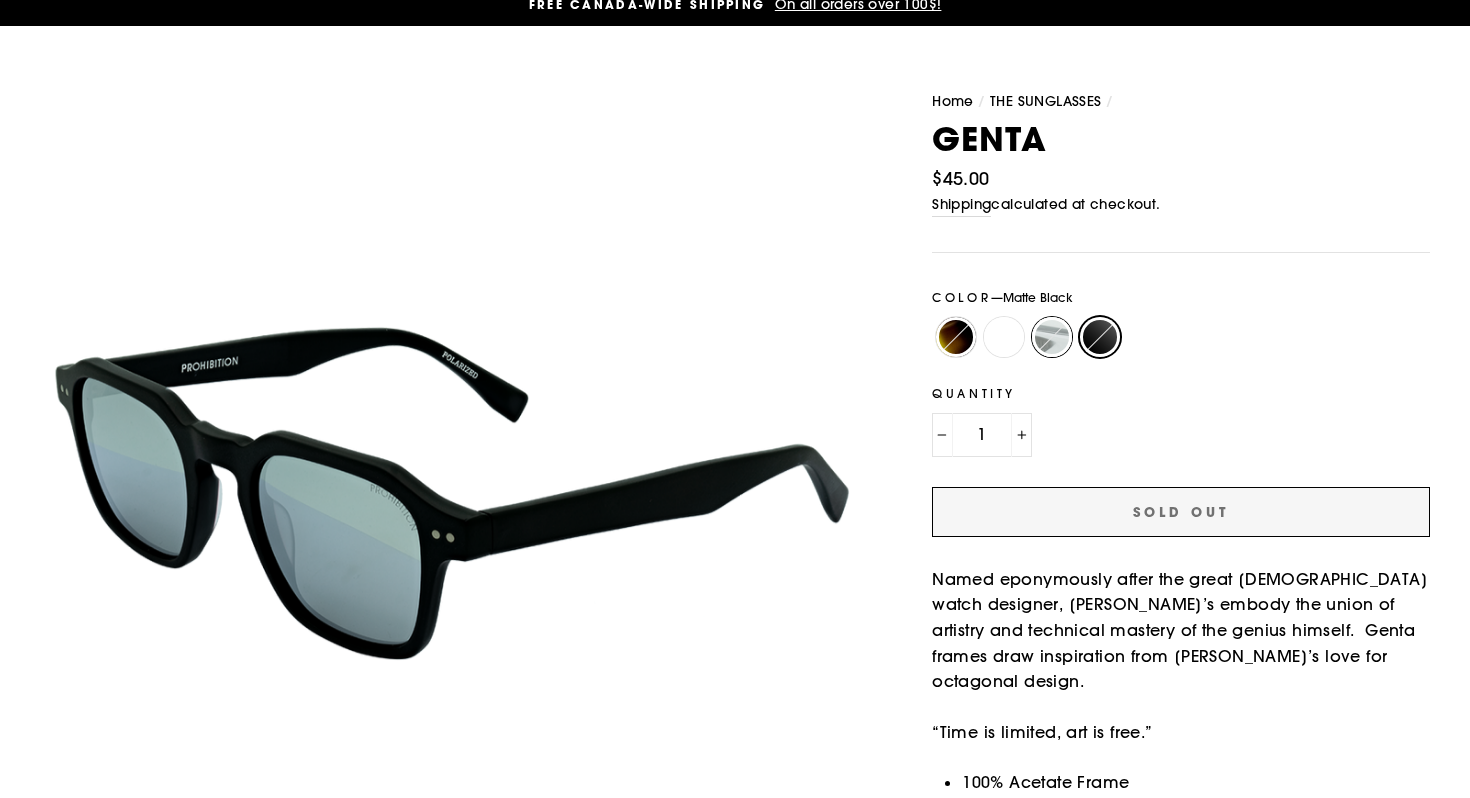 click on "Crystal" at bounding box center (1028, 317) 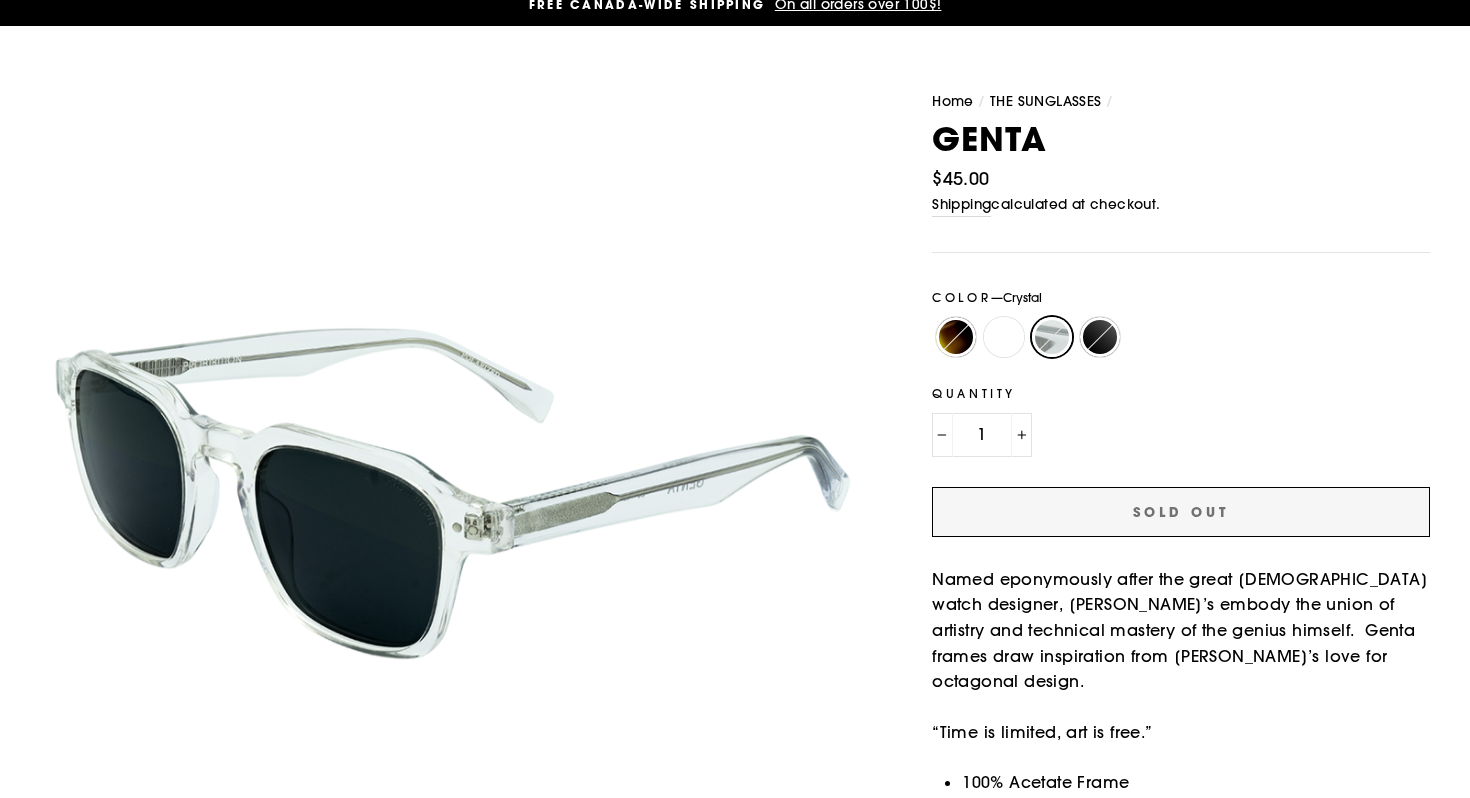 click on "Matte Black" at bounding box center [1100, 337] 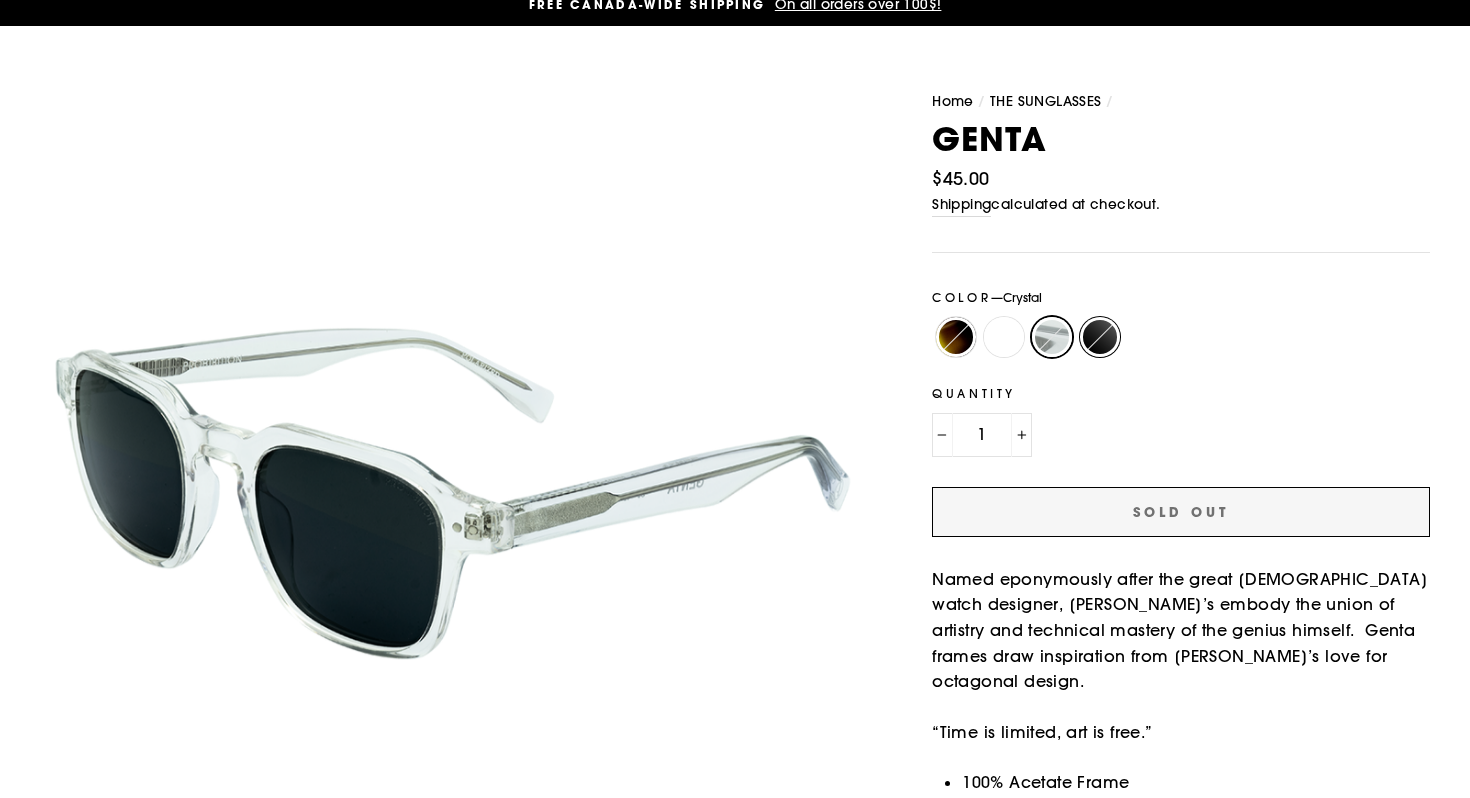 click on "Matte Black" at bounding box center (1076, 317) 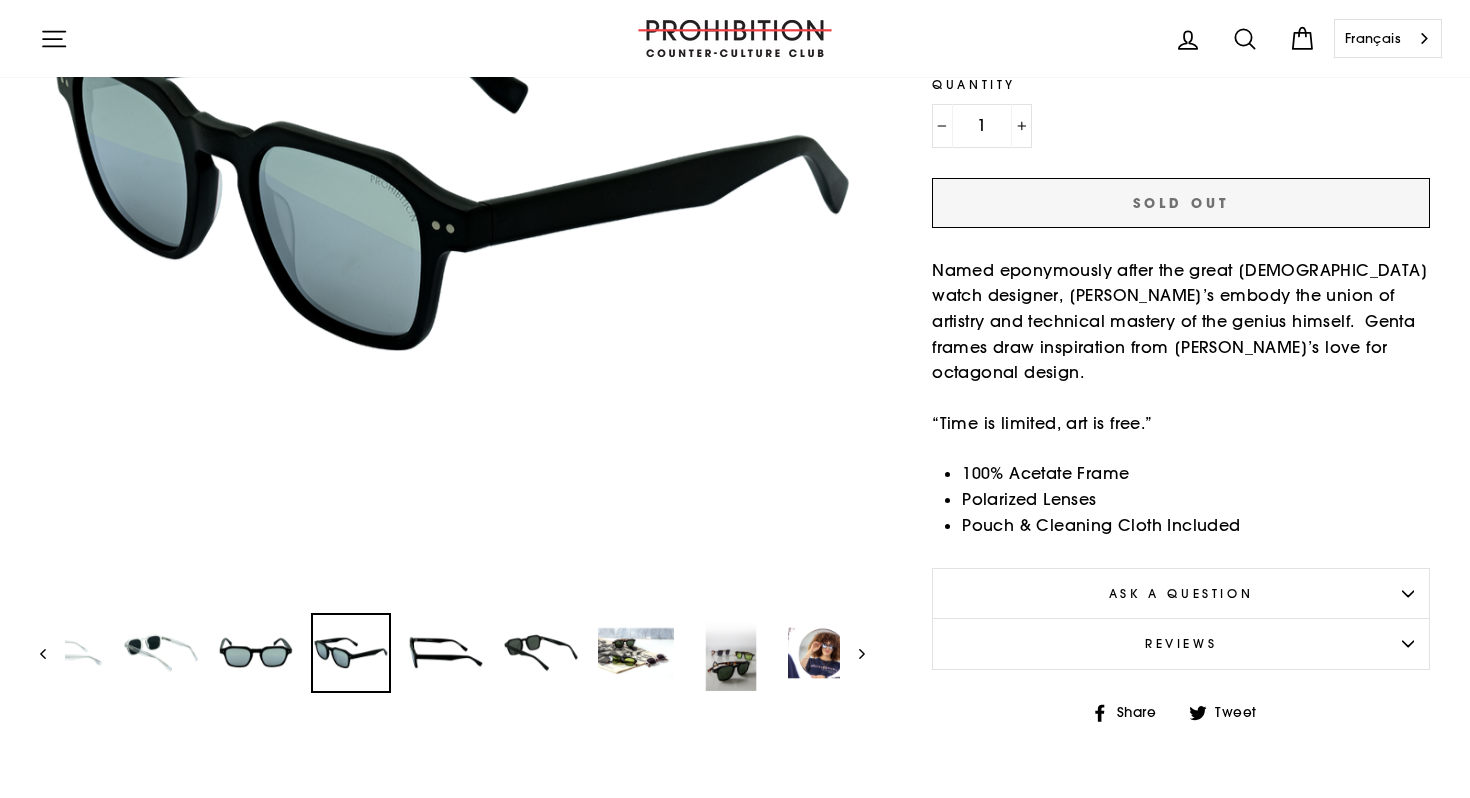 scroll, scrollTop: 423, scrollLeft: 0, axis: vertical 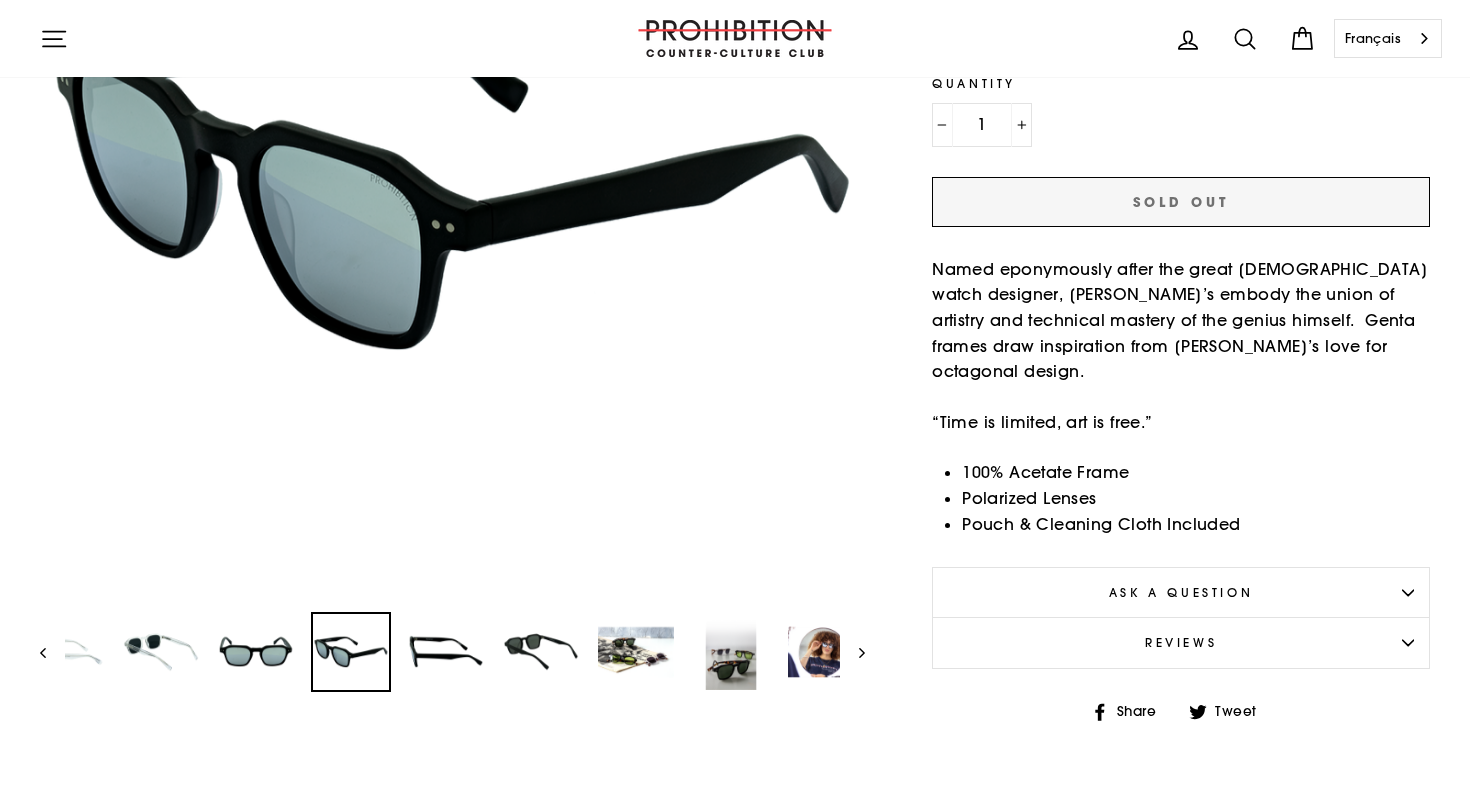click on "Ask a question" at bounding box center (1181, 592) 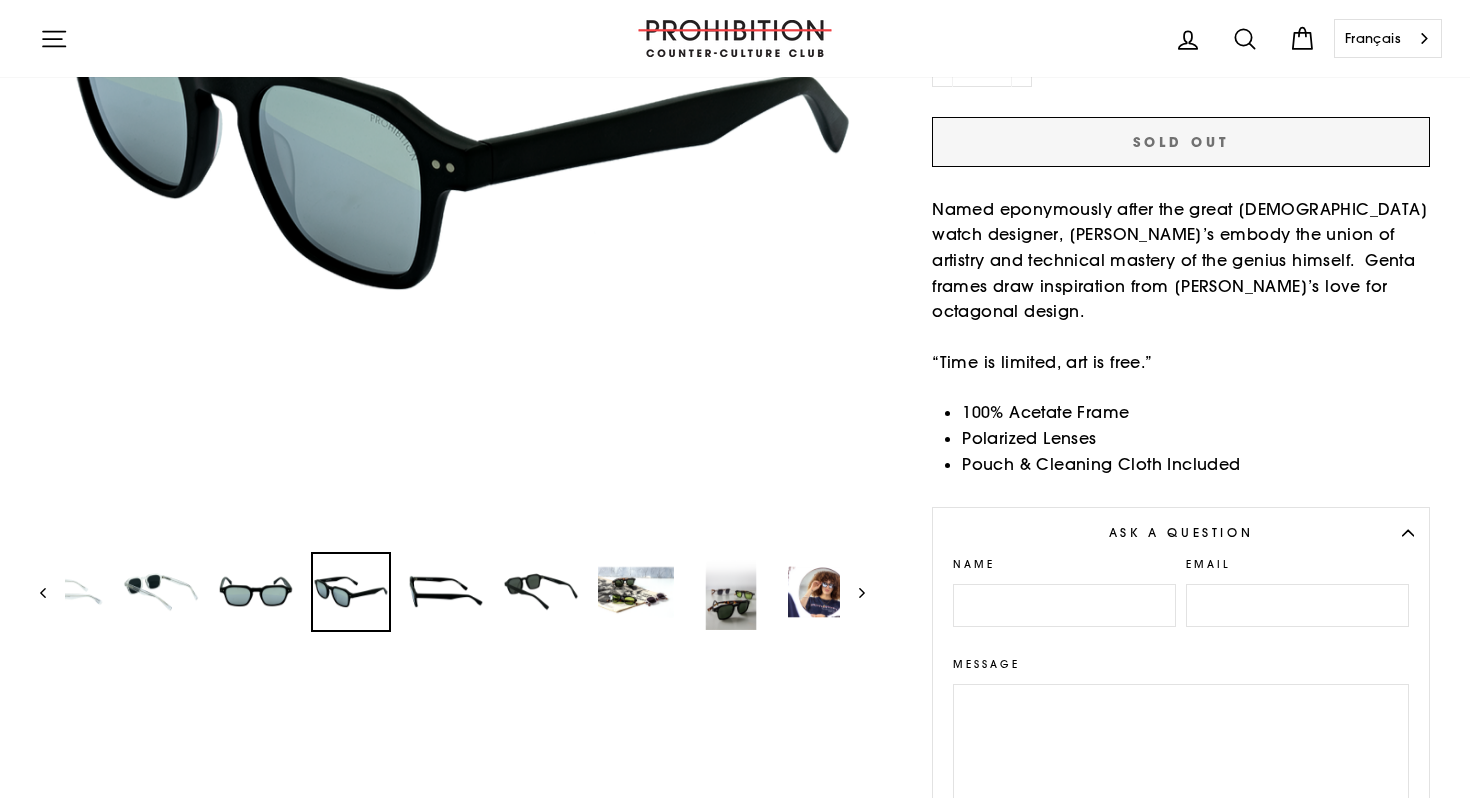 scroll, scrollTop: 333, scrollLeft: 0, axis: vertical 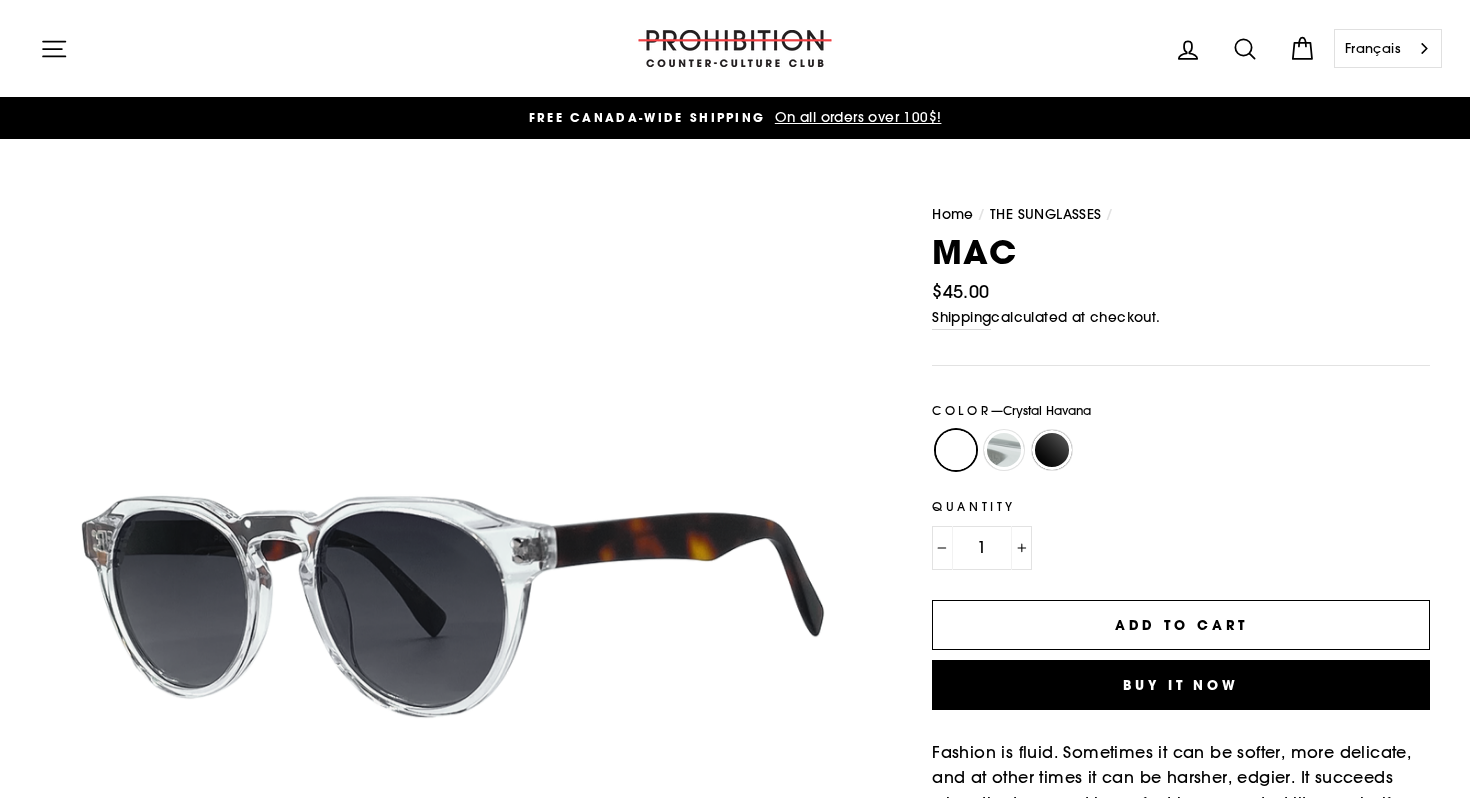 click on "Matte Black" at bounding box center [1052, 450] 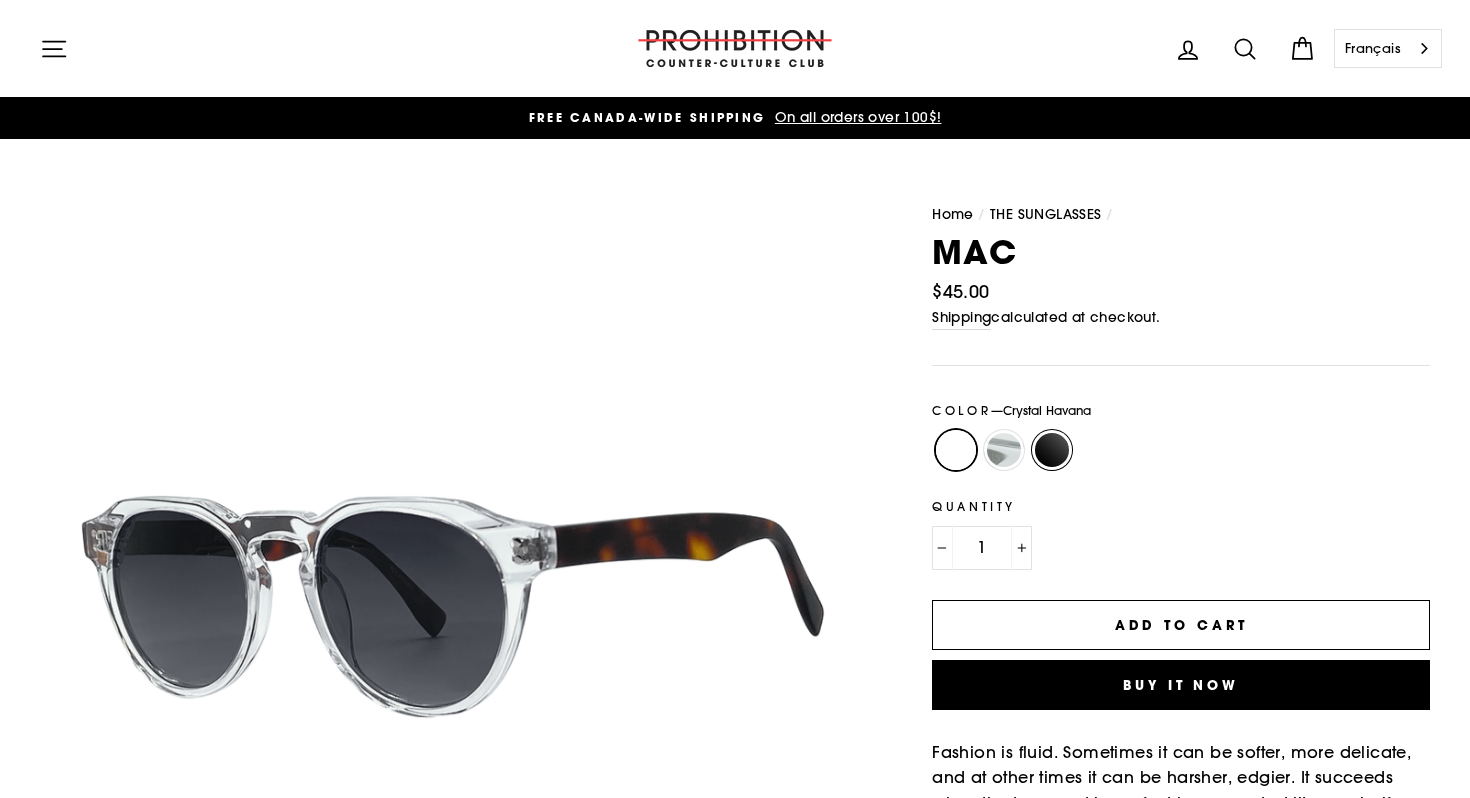 click on "Matte Black" at bounding box center [1028, 430] 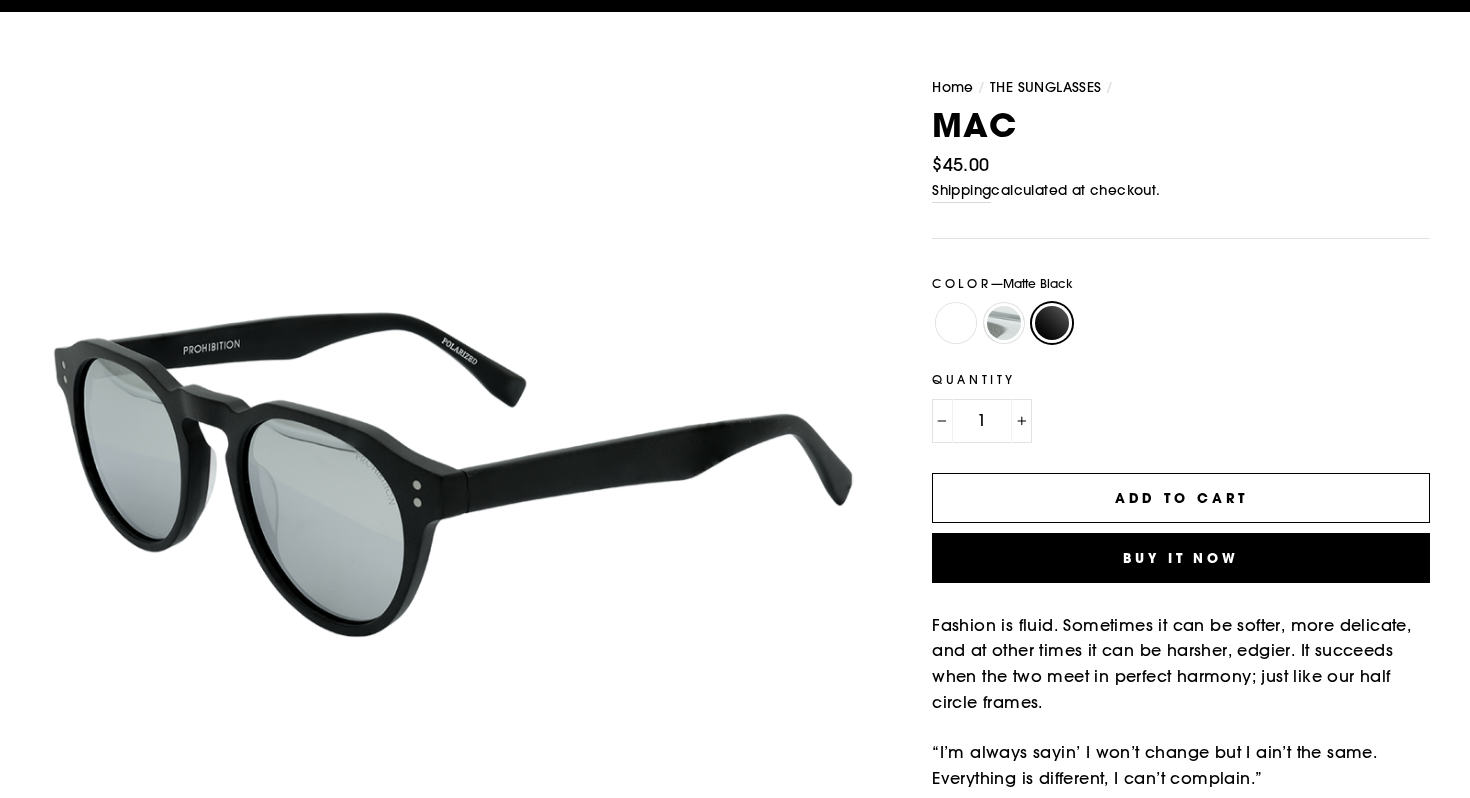 scroll, scrollTop: 129, scrollLeft: 0, axis: vertical 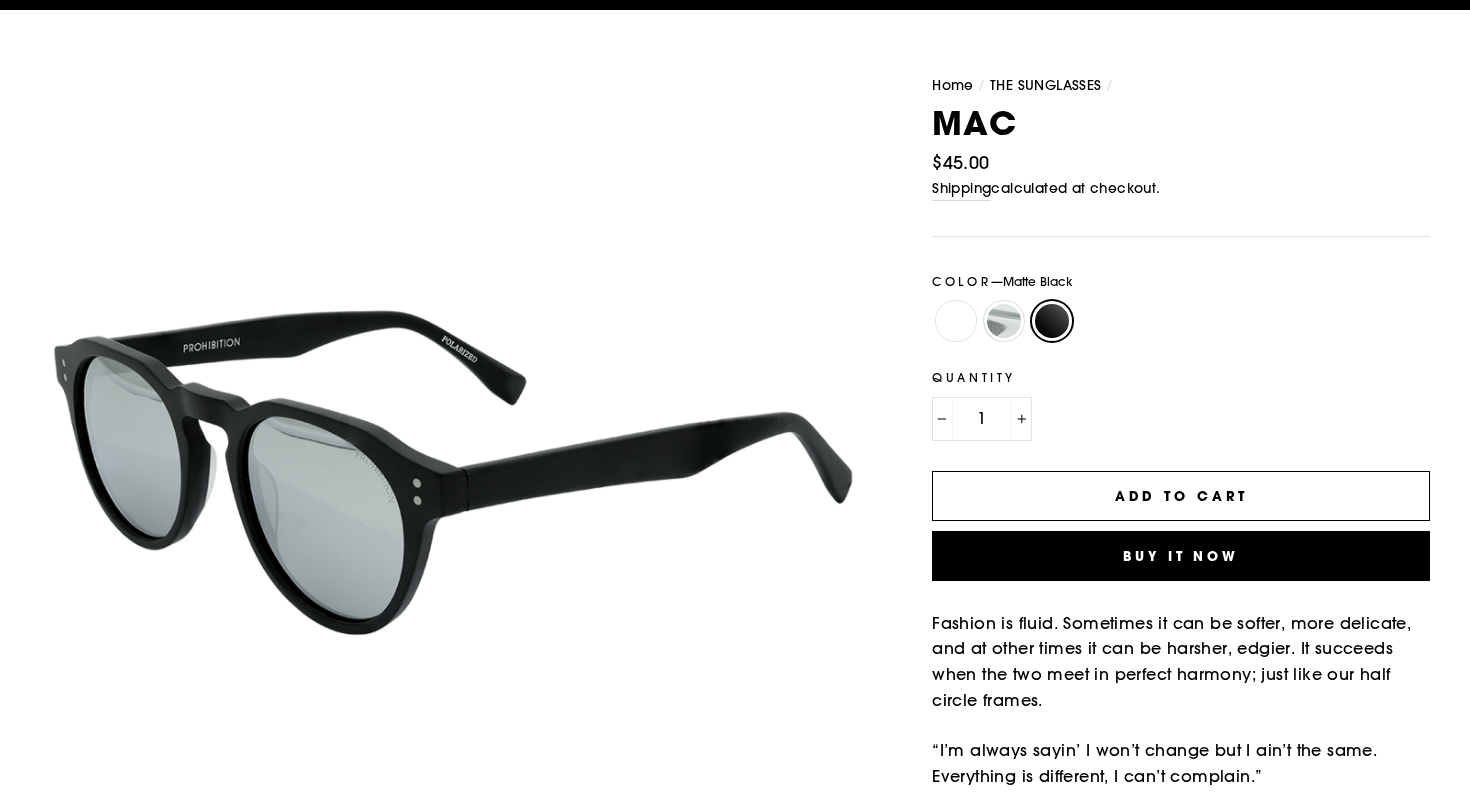 drag, startPoint x: 582, startPoint y: 486, endPoint x: 607, endPoint y: 486, distance: 25 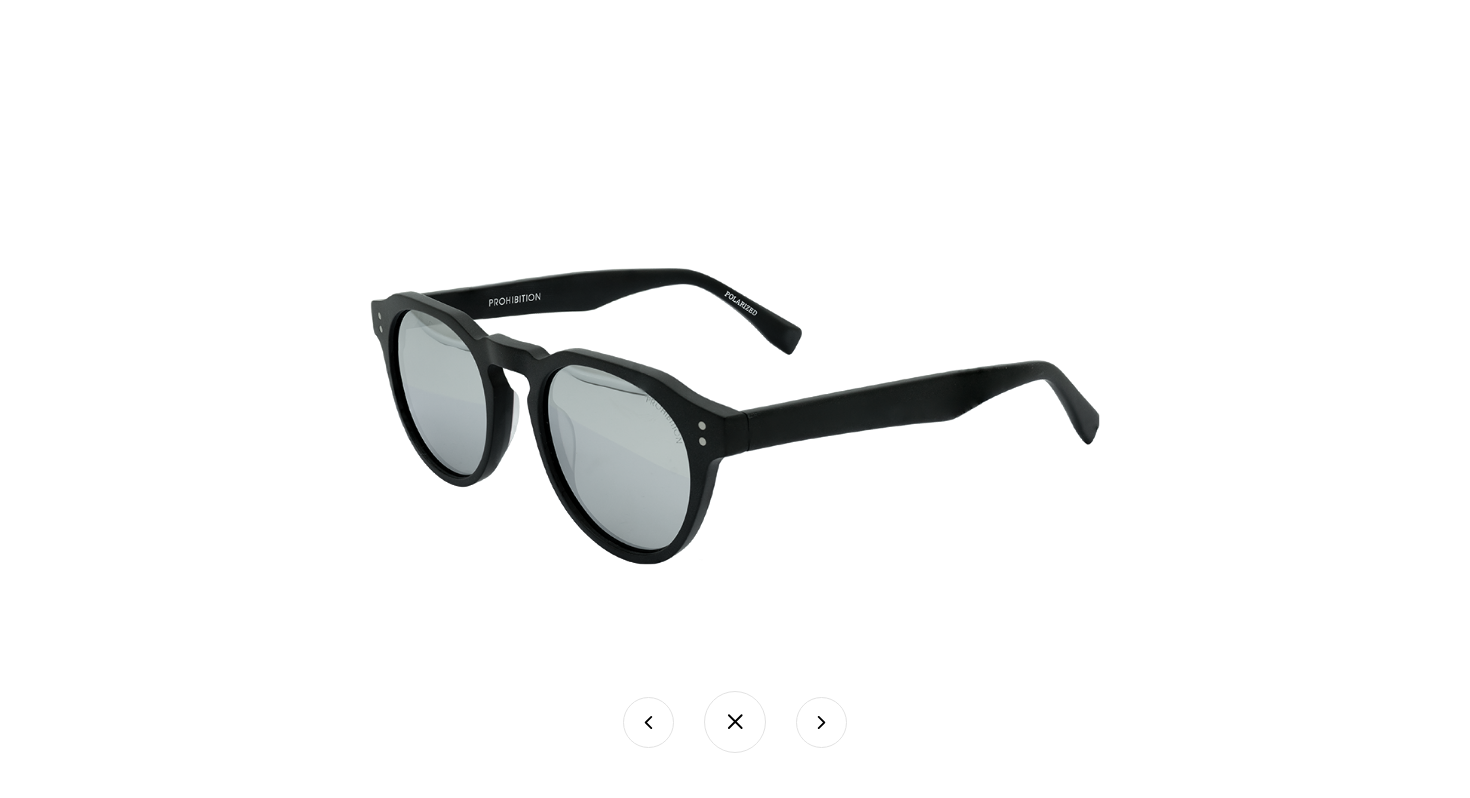 click at bounding box center (735, 421) 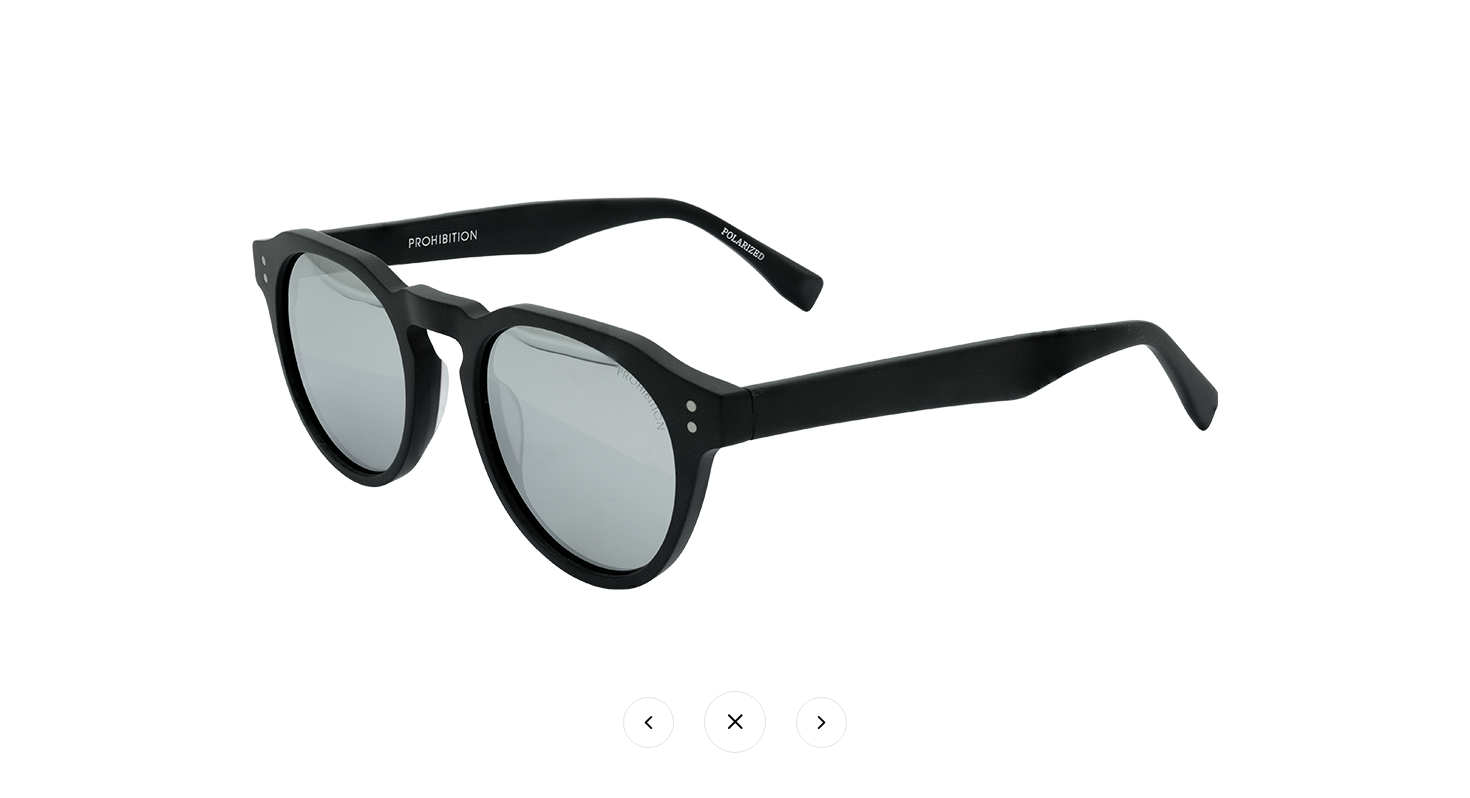click at bounding box center [821, 722] 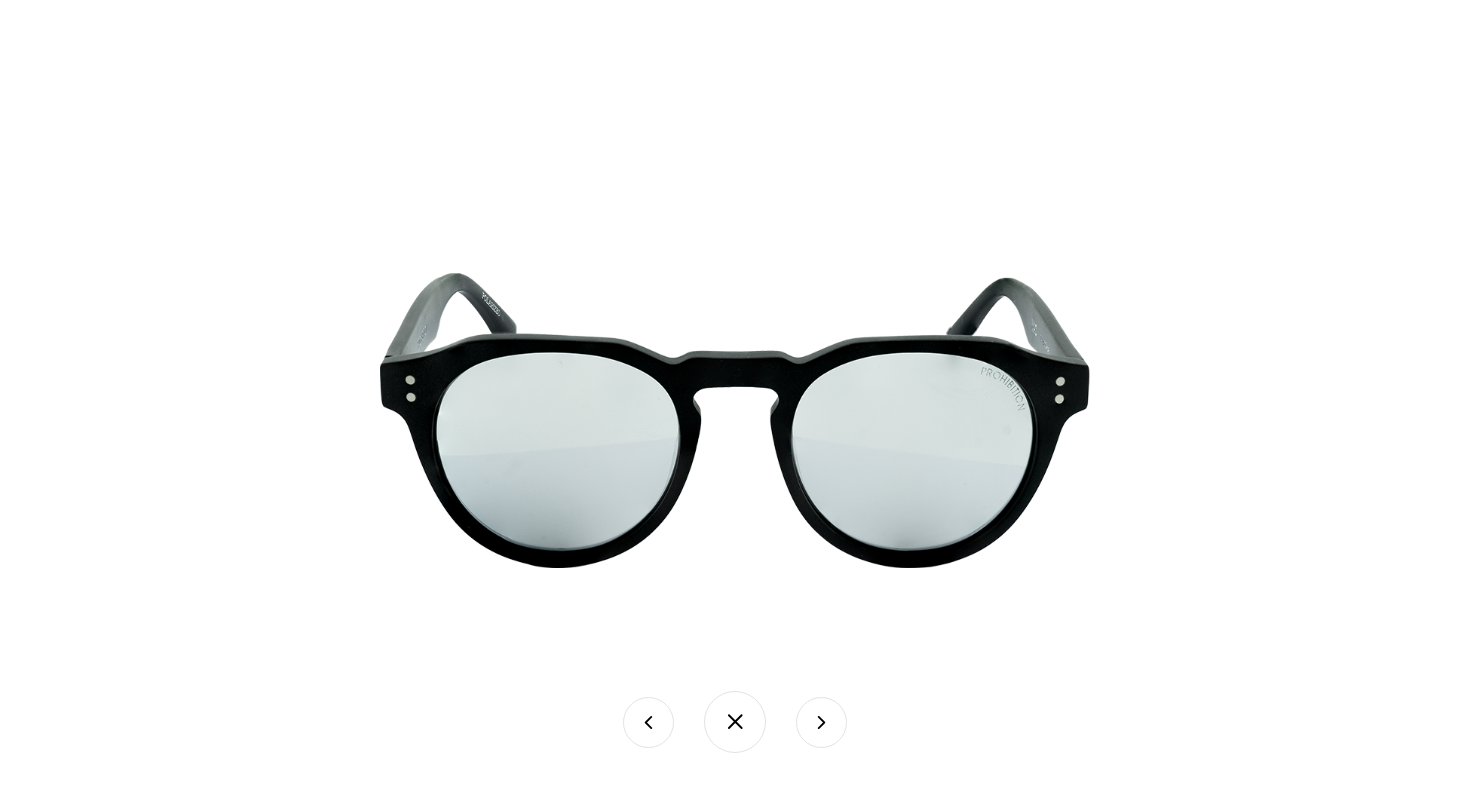 click at bounding box center (735, 722) 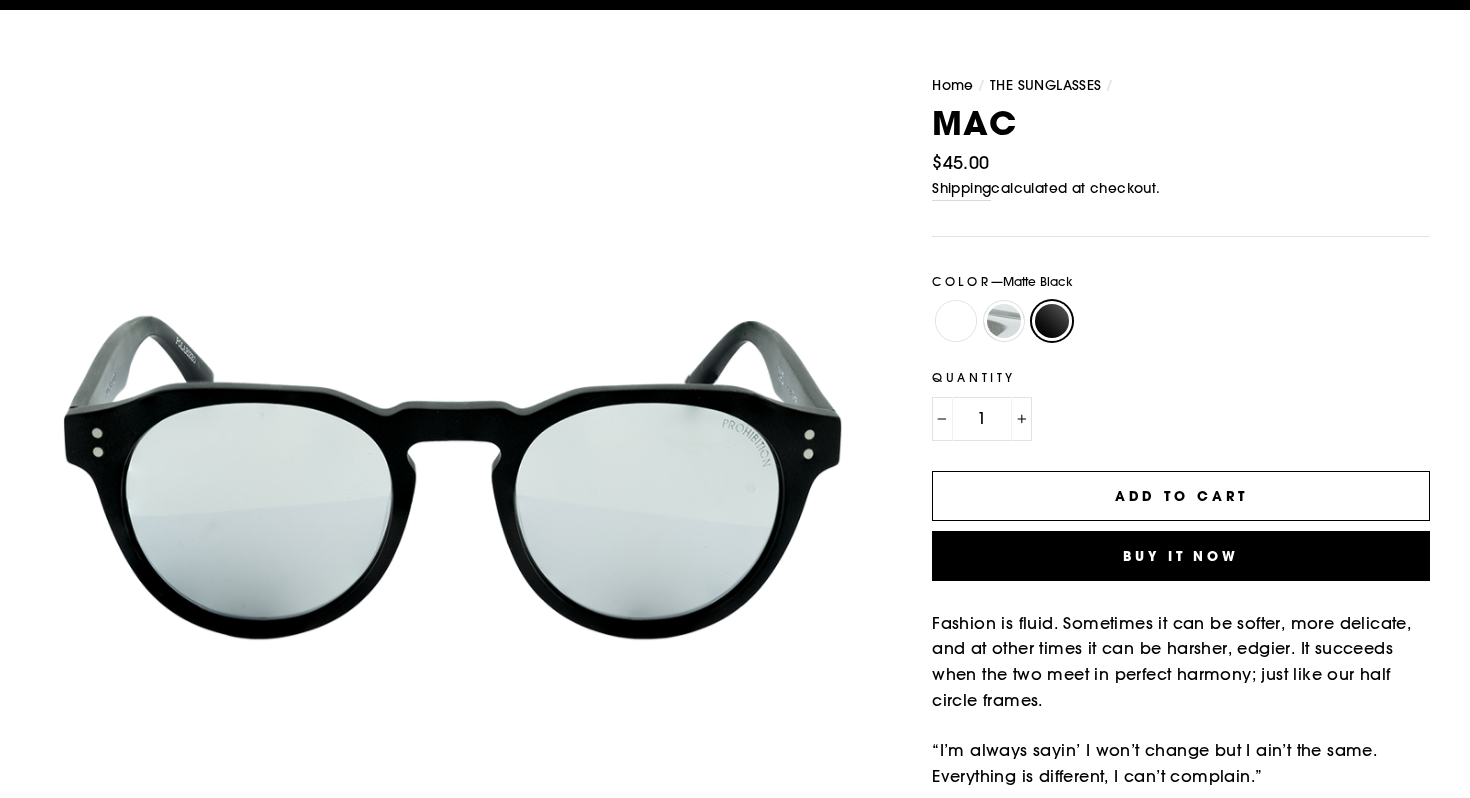 click on "Add to cart" at bounding box center (1181, 496) 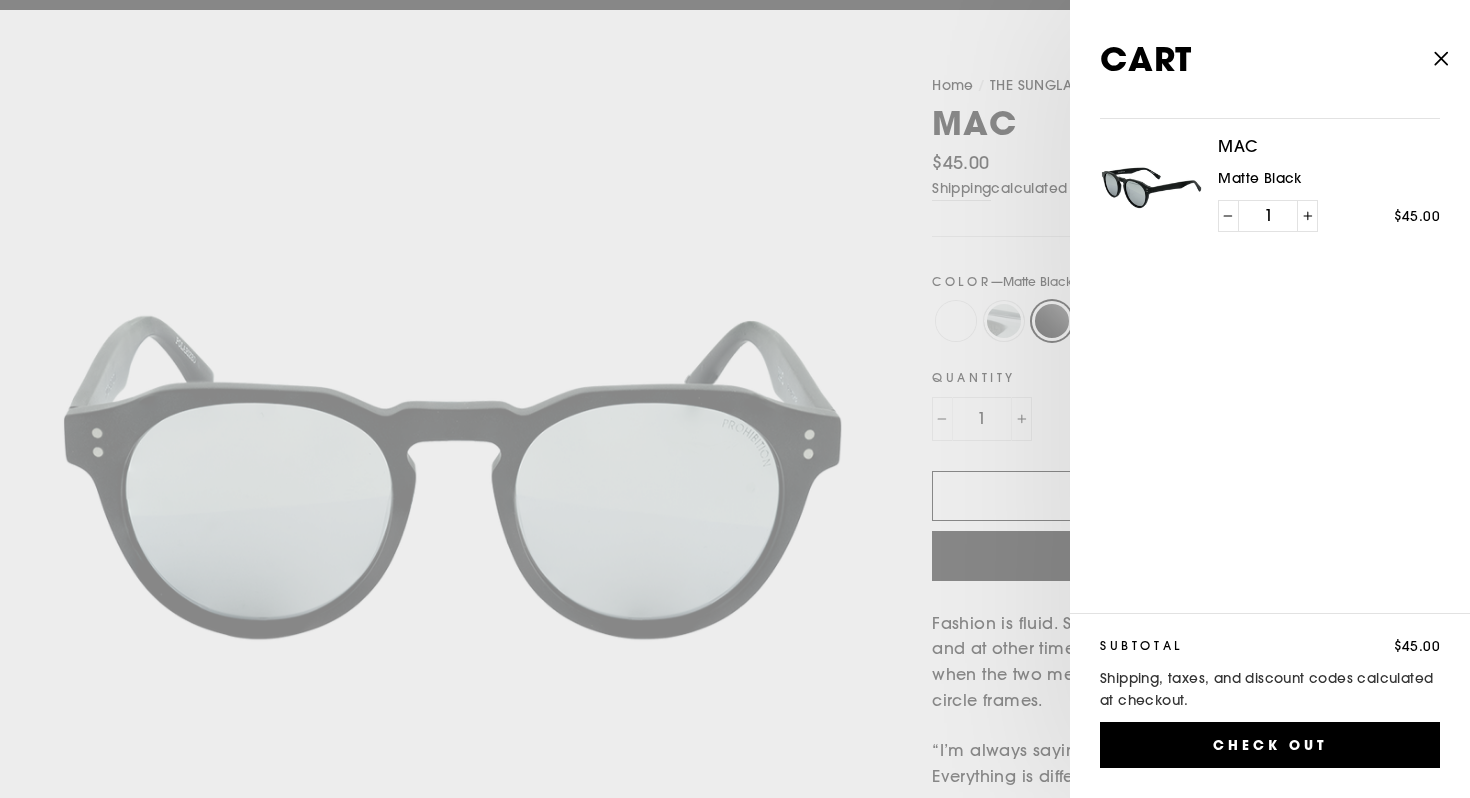 click 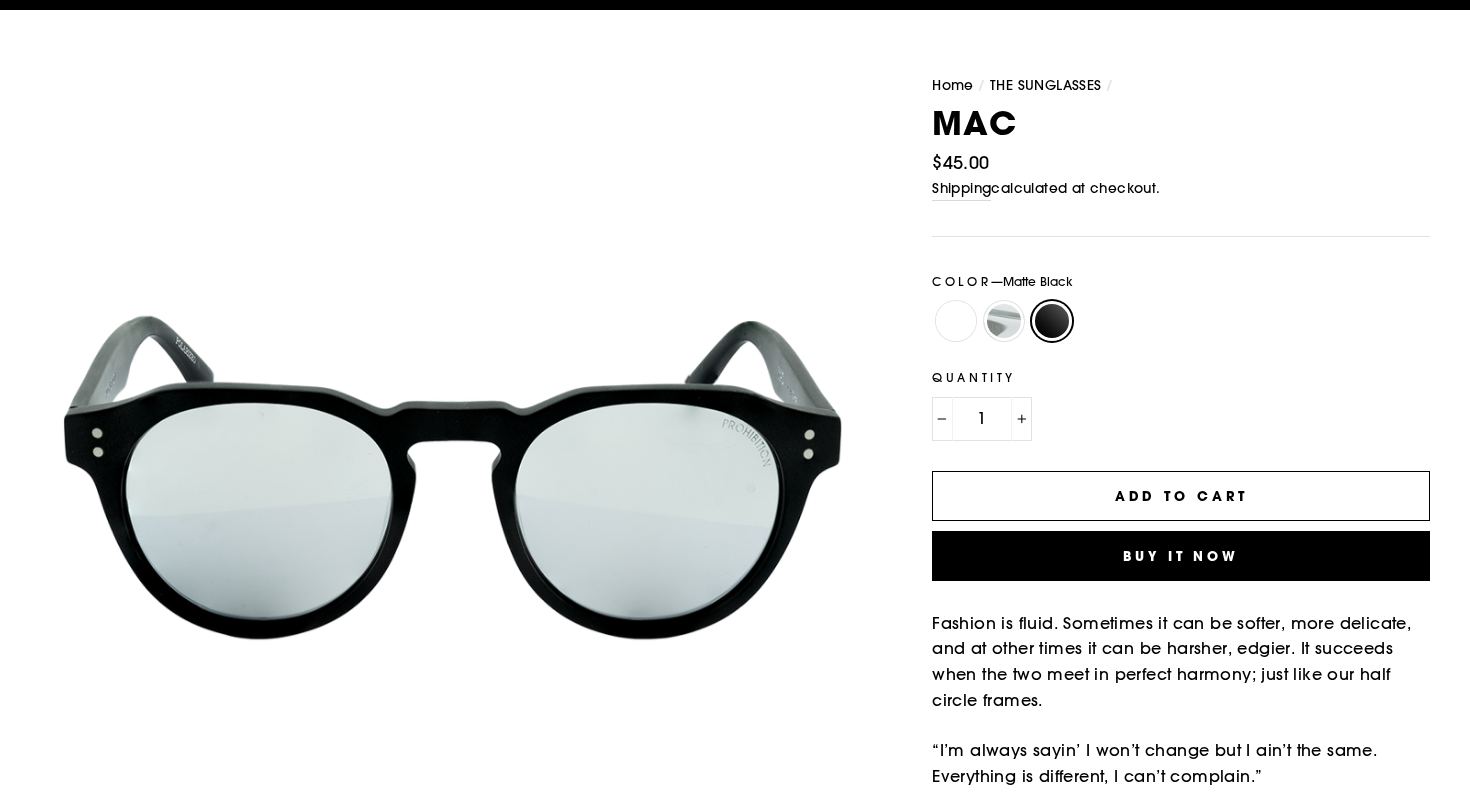 scroll, scrollTop: 0, scrollLeft: 0, axis: both 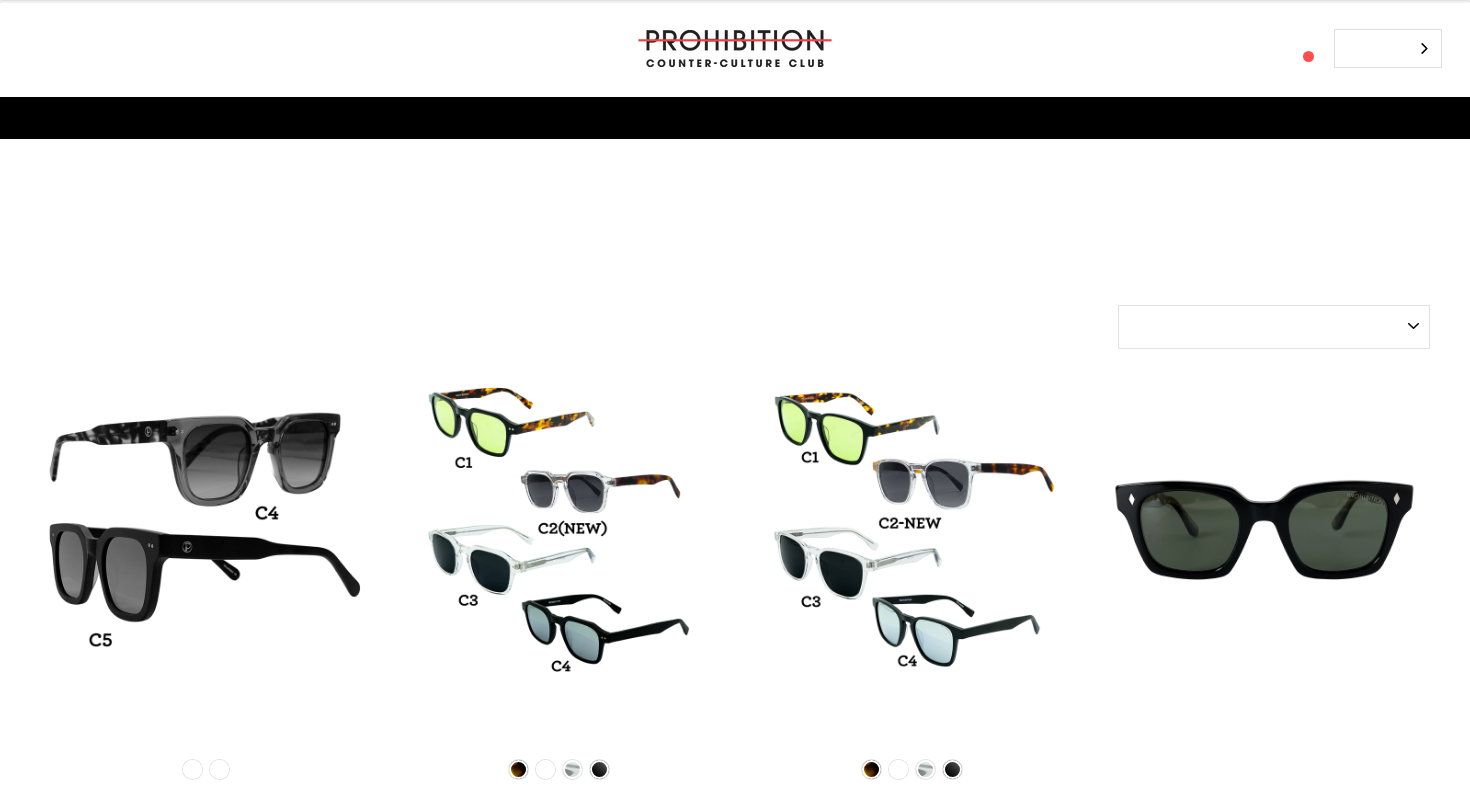 select on "best-selling" 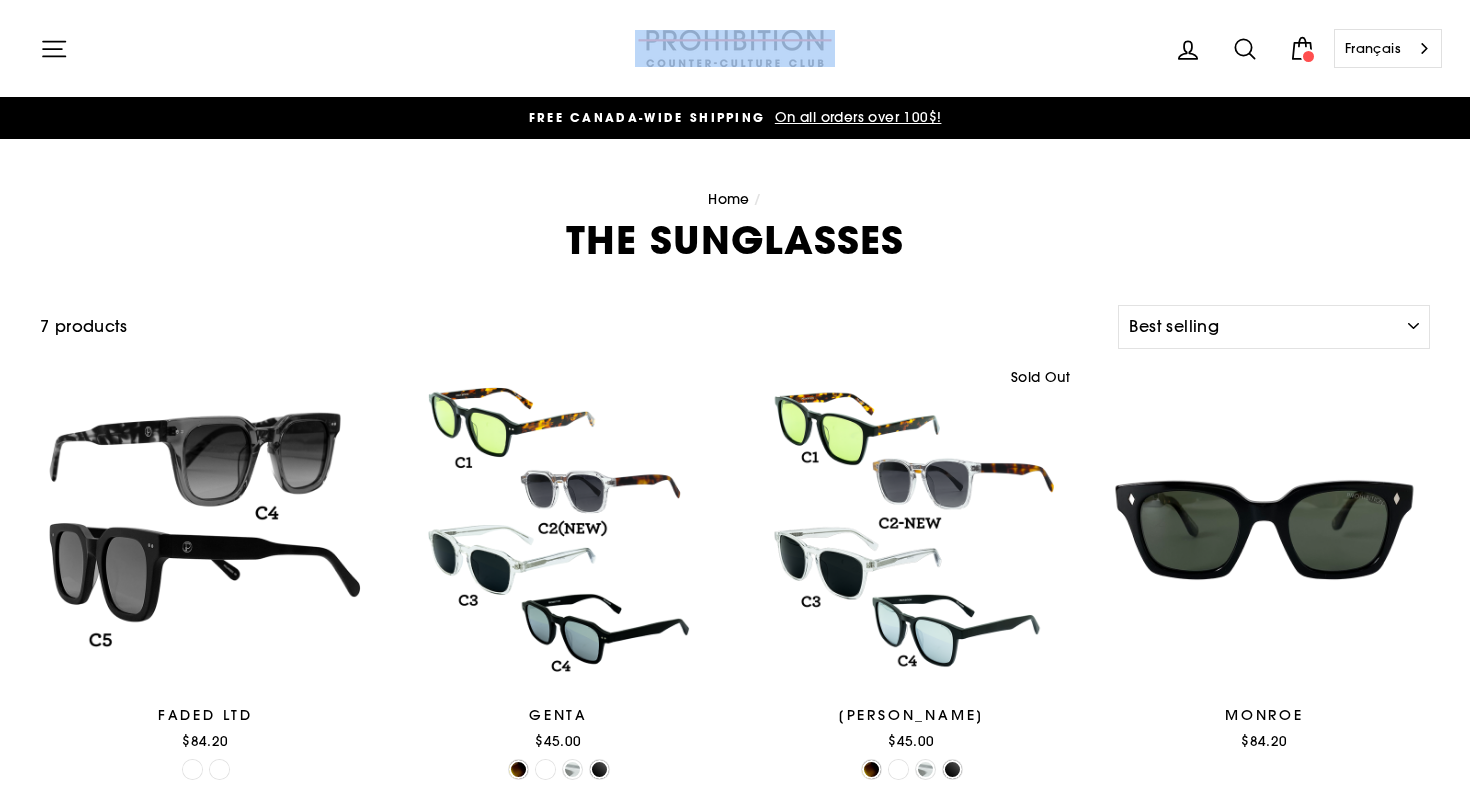 drag, startPoint x: 622, startPoint y: 25, endPoint x: 895, endPoint y: 67, distance: 276.21188 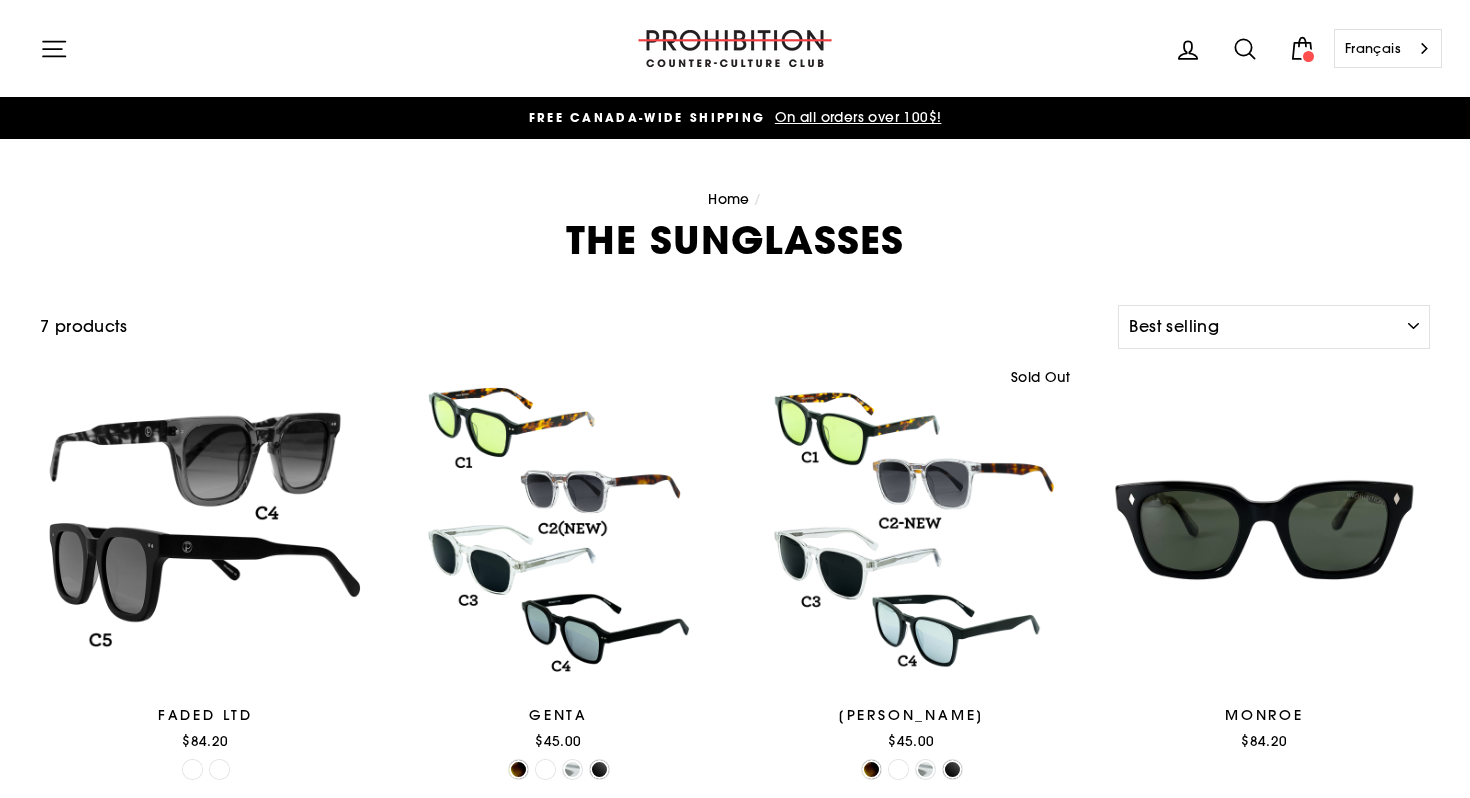 click on "Log in
Search
Cart
Français English by  [PERSON_NAME]" at bounding box center (1147, 48) 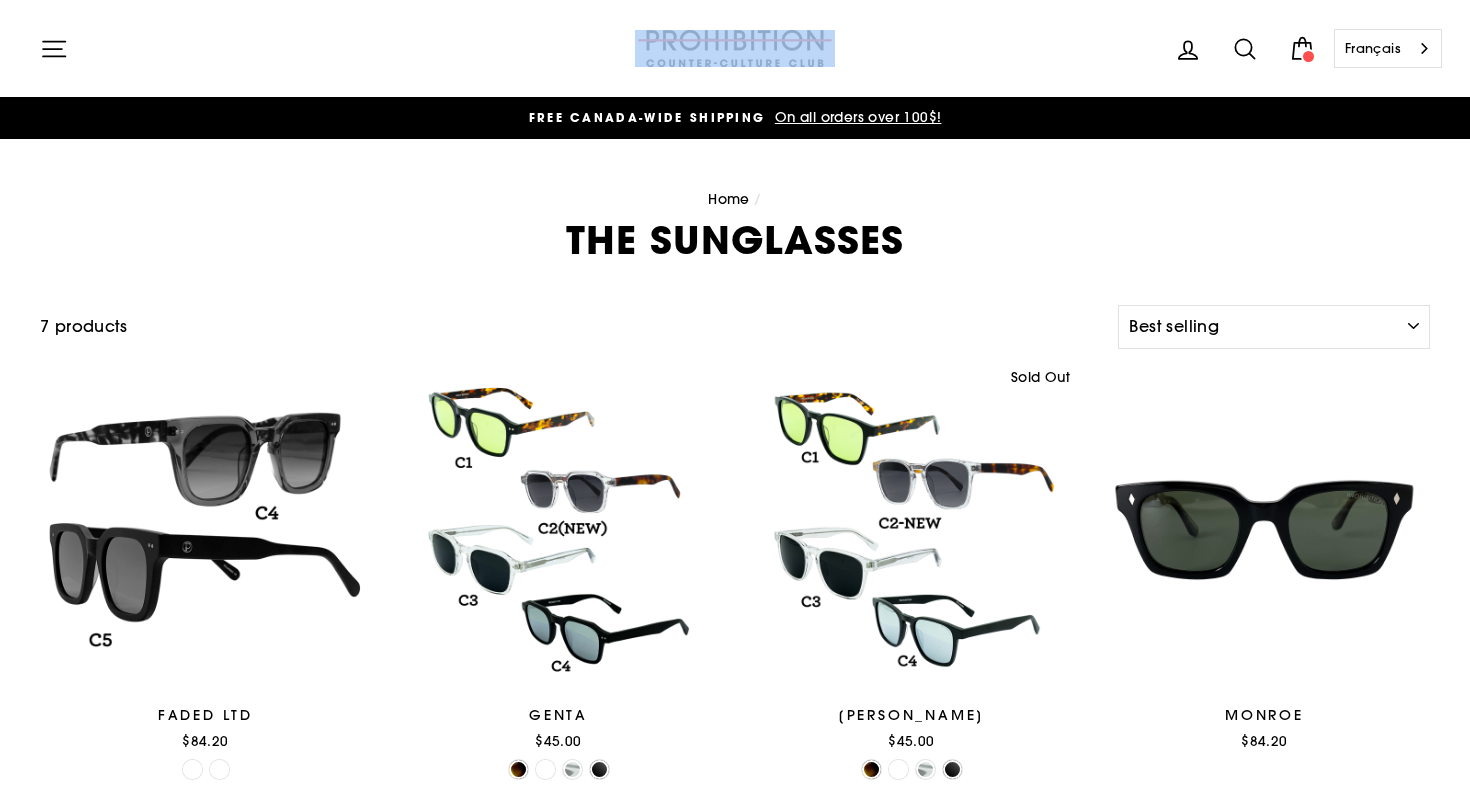 drag, startPoint x: 868, startPoint y: 66, endPoint x: 646, endPoint y: 59, distance: 222.11034 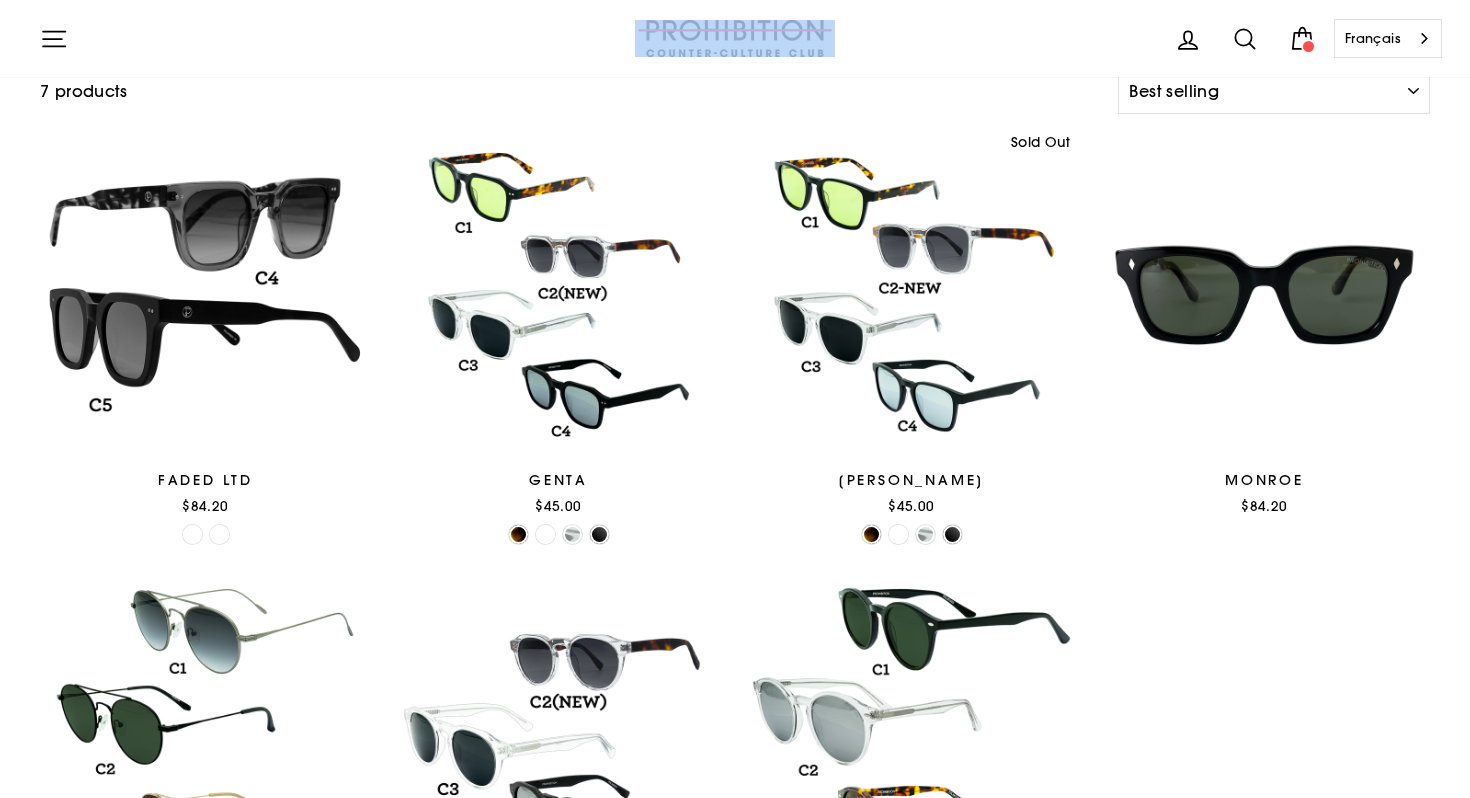 scroll, scrollTop: 273, scrollLeft: 0, axis: vertical 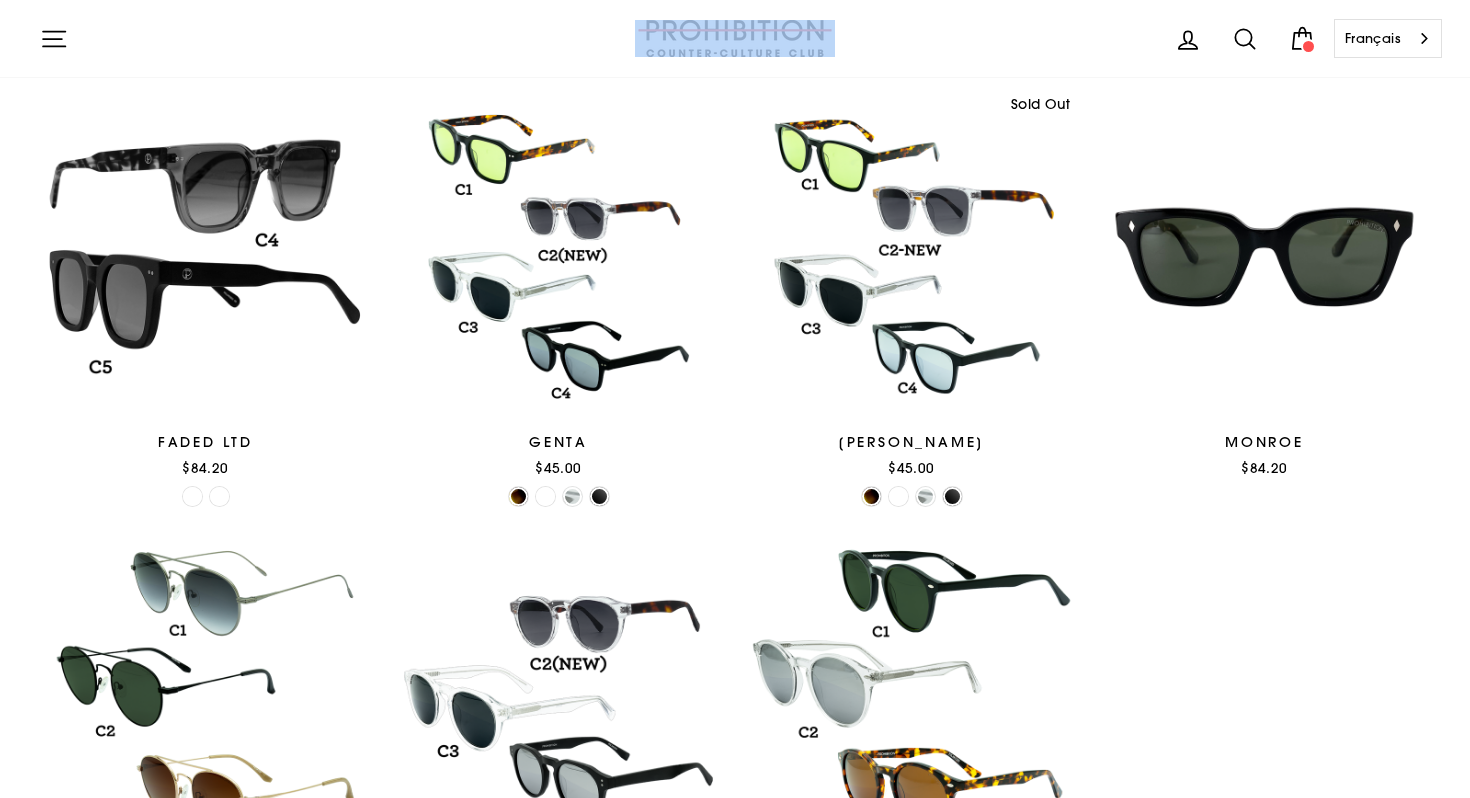 click on "Site navigation
Log in
Search
Cart
Français English by  Weglot
Search" at bounding box center (735, 38) 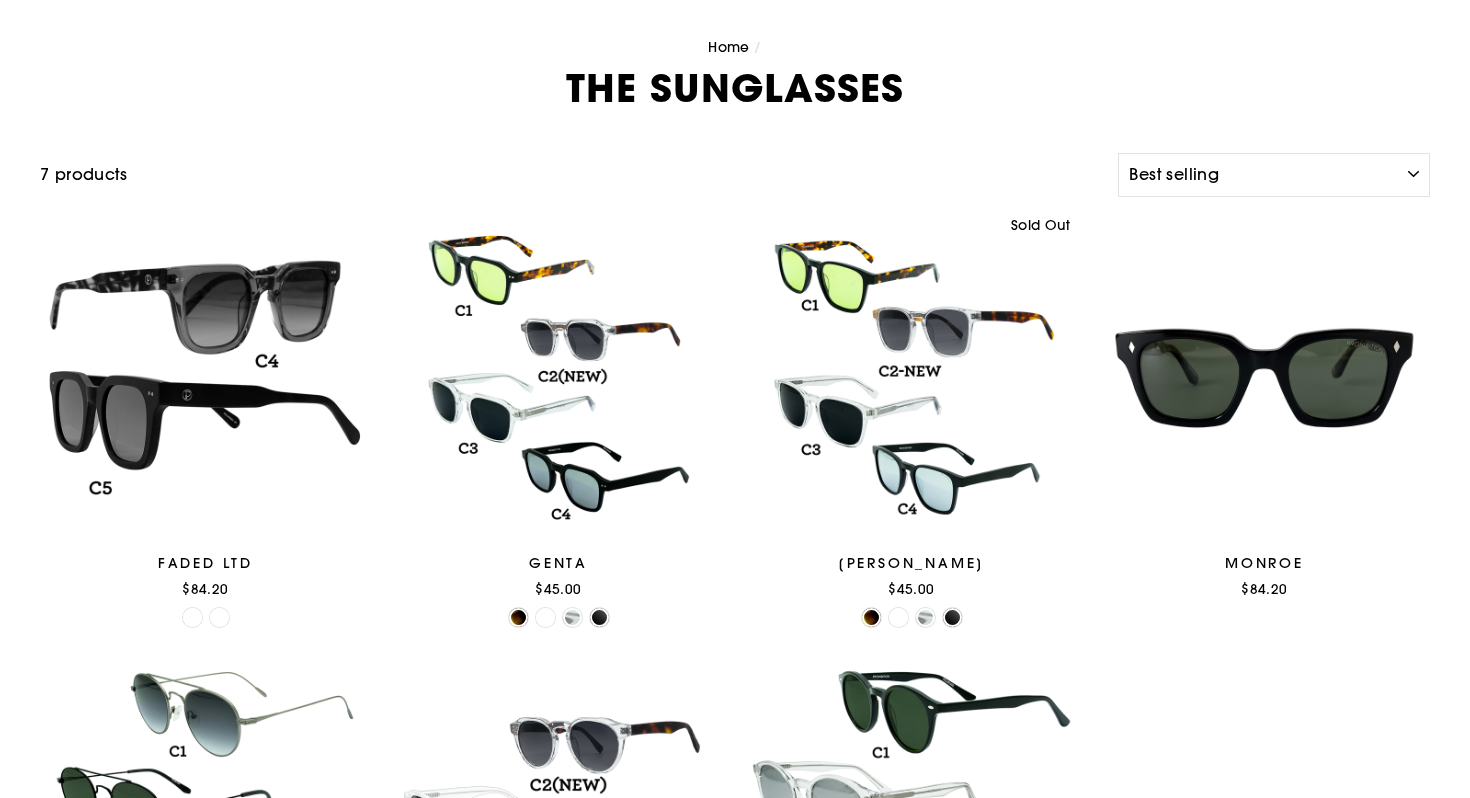 scroll, scrollTop: 147, scrollLeft: 0, axis: vertical 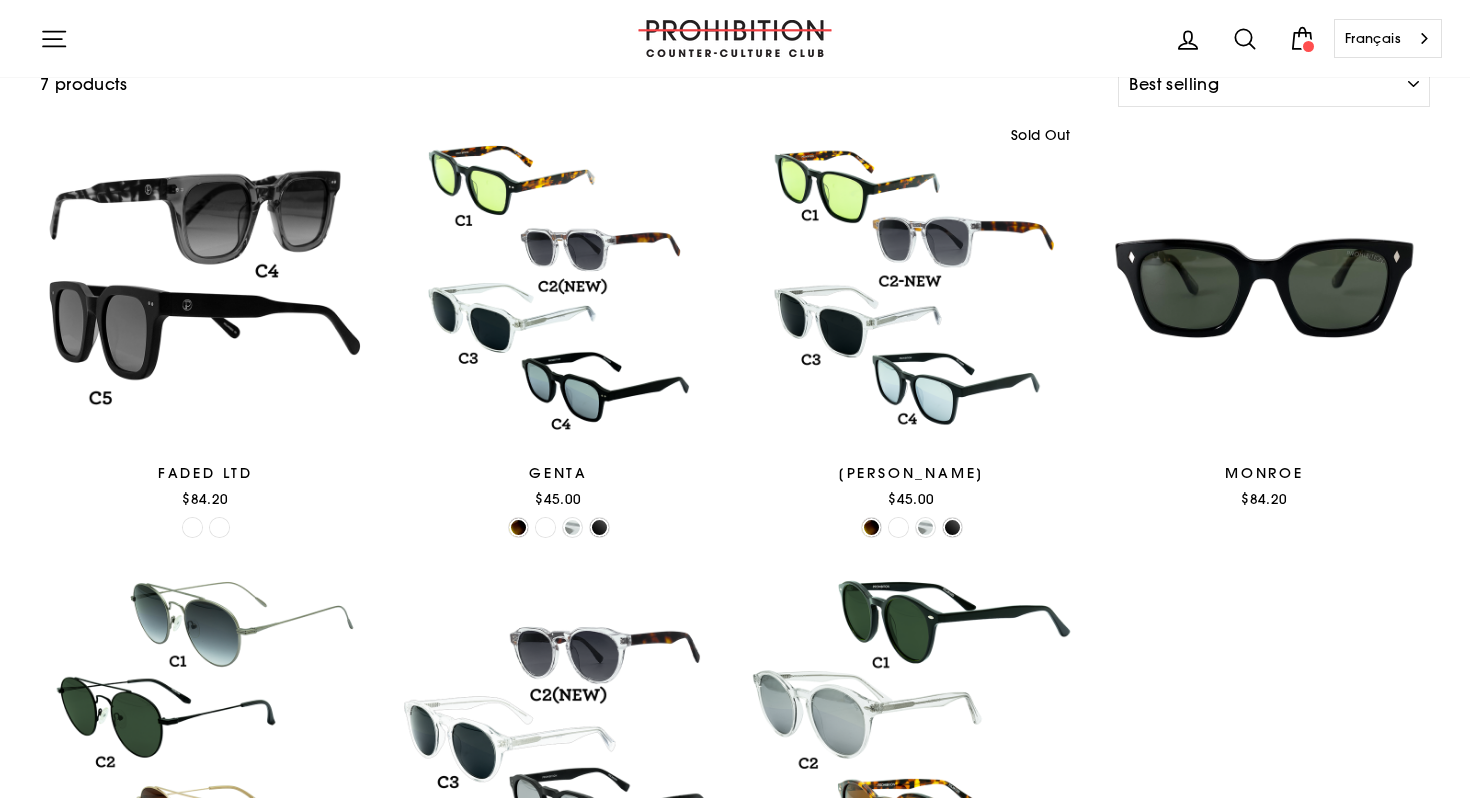 click at bounding box center (911, 287) 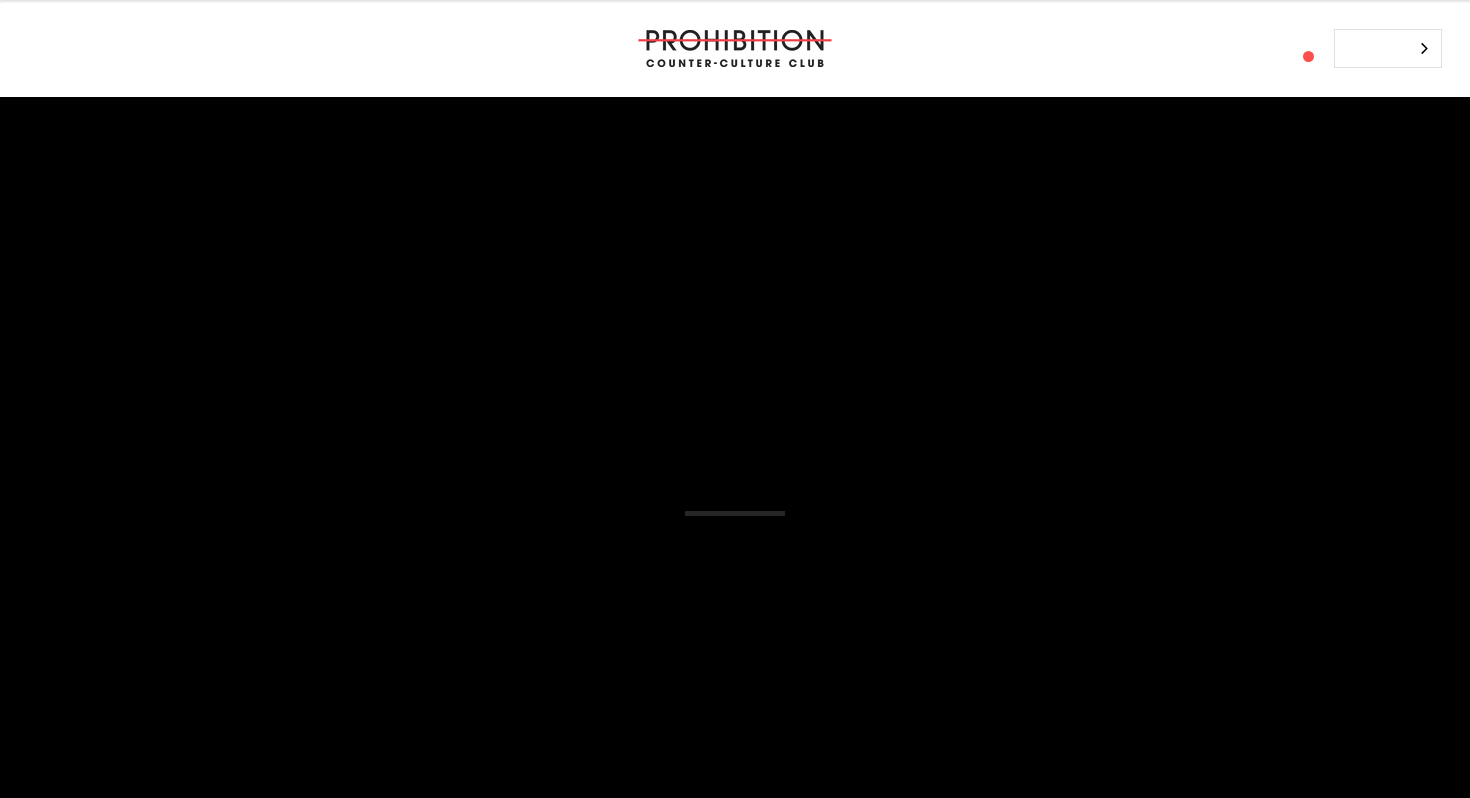scroll, scrollTop: 0, scrollLeft: 0, axis: both 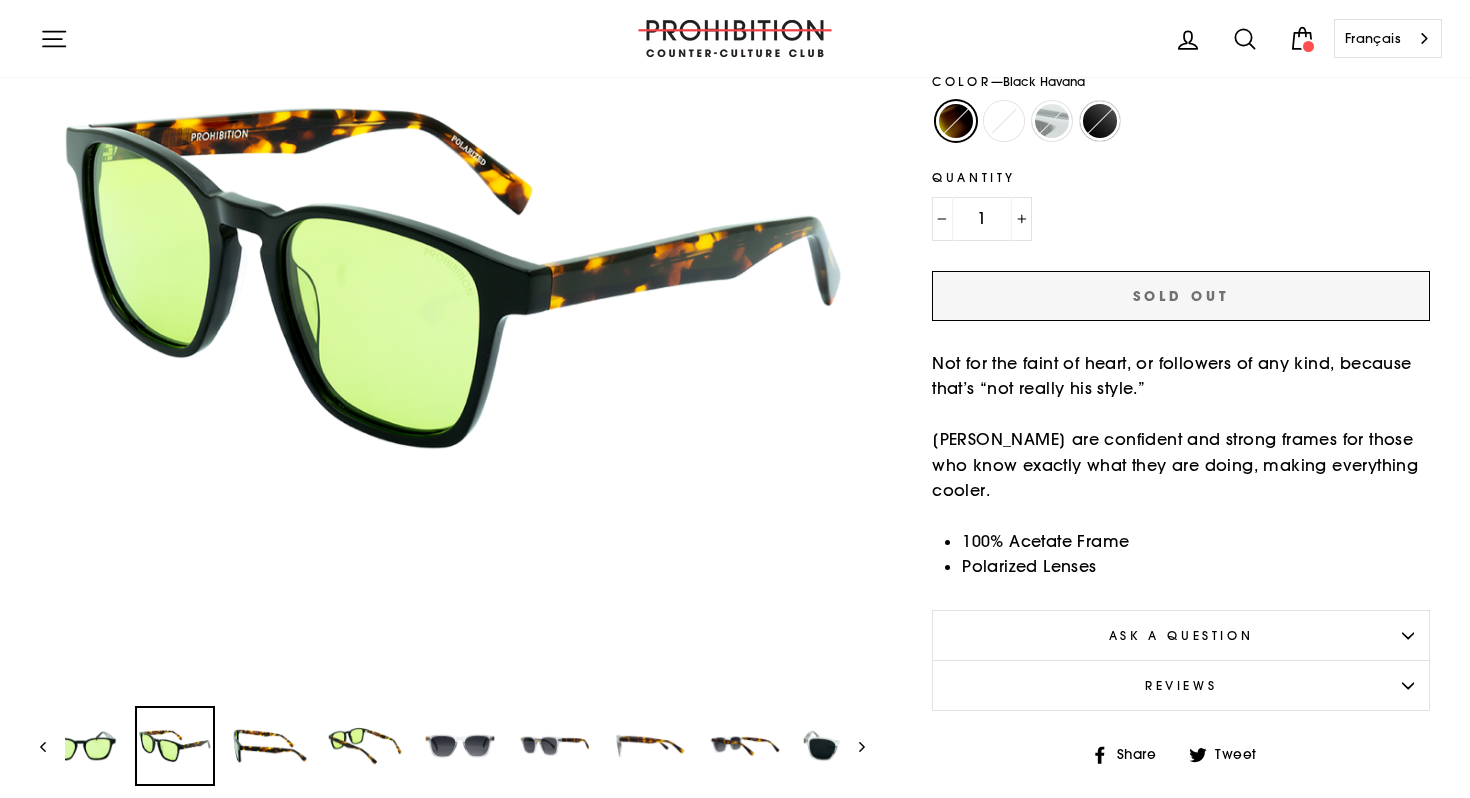click on "Crystal" at bounding box center [1052, 121] 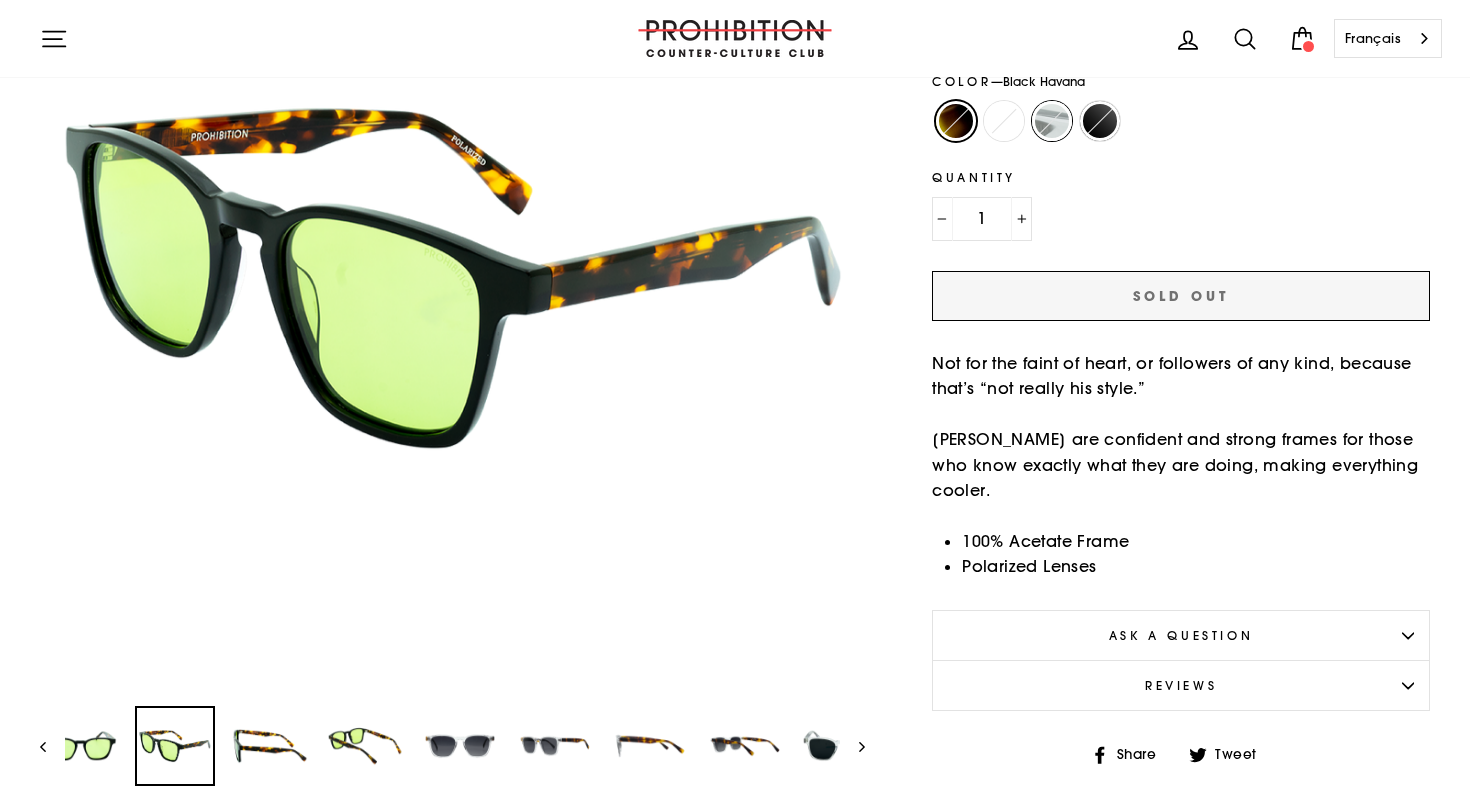 click on "Crystal" at bounding box center [1028, 101] 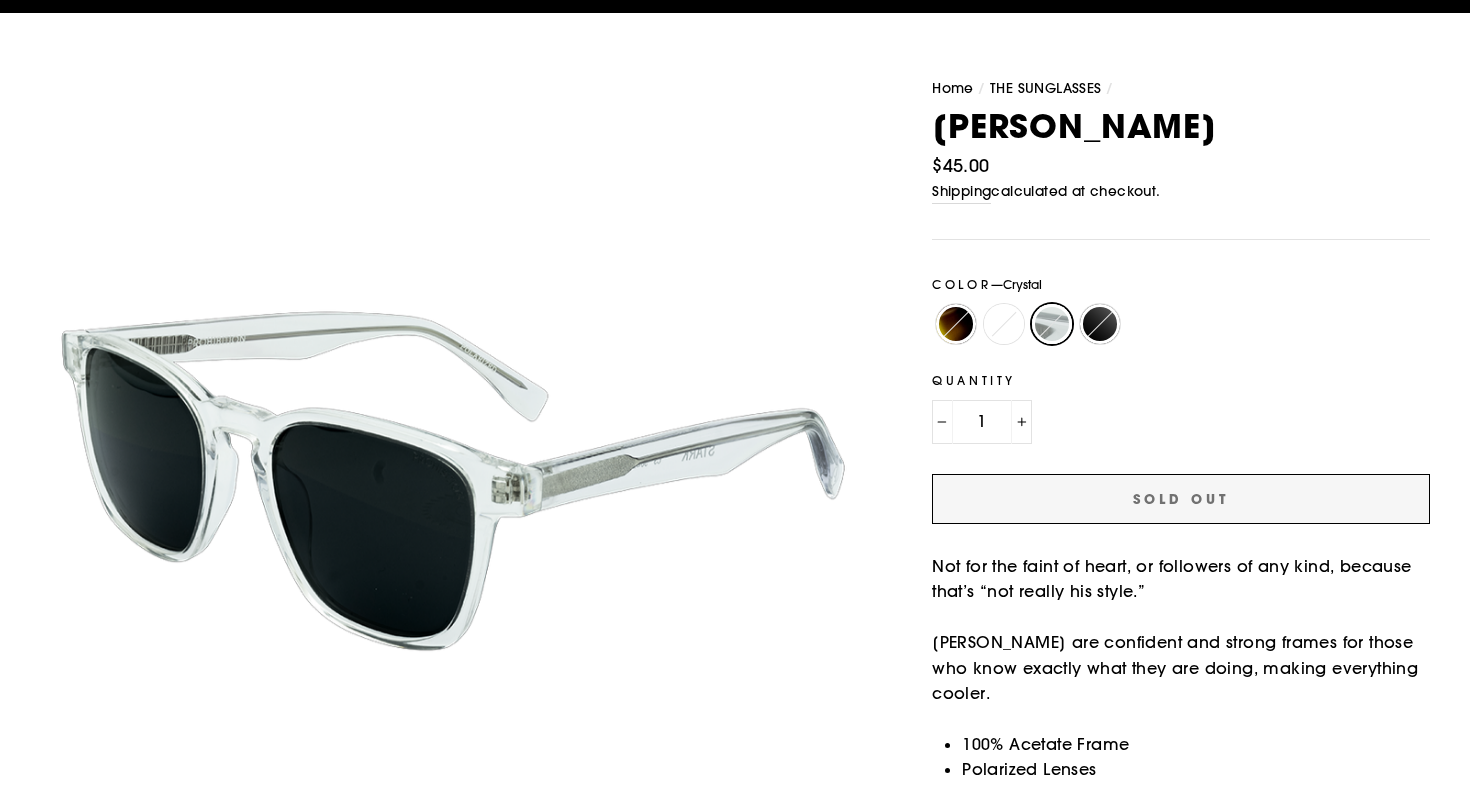 scroll, scrollTop: 89, scrollLeft: 0, axis: vertical 